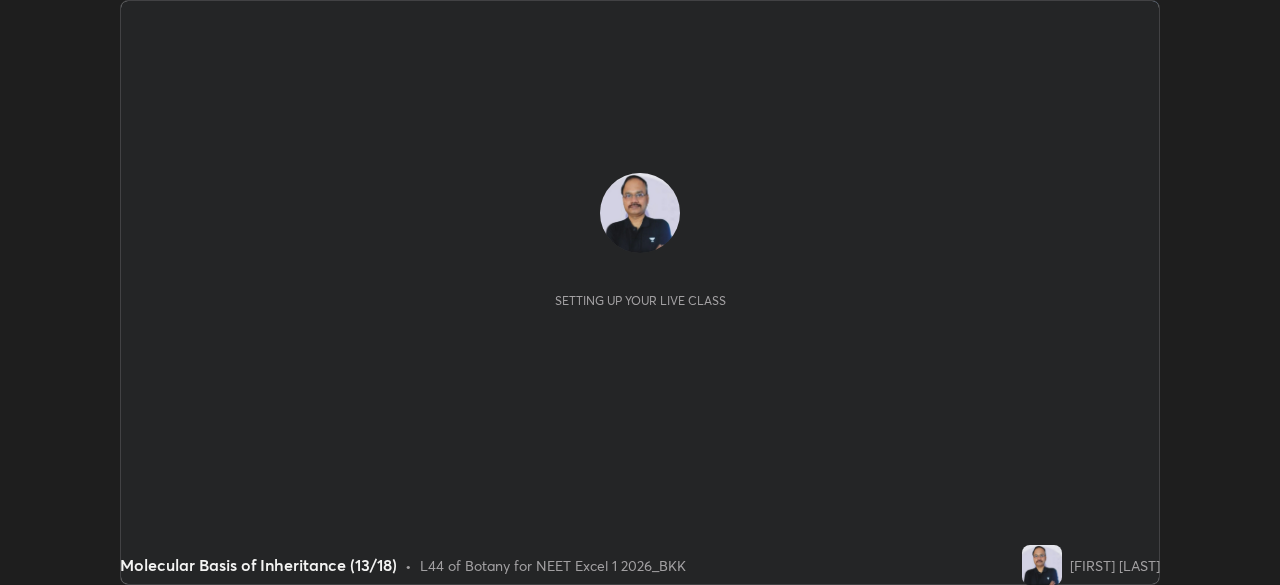 scroll, scrollTop: 0, scrollLeft: 0, axis: both 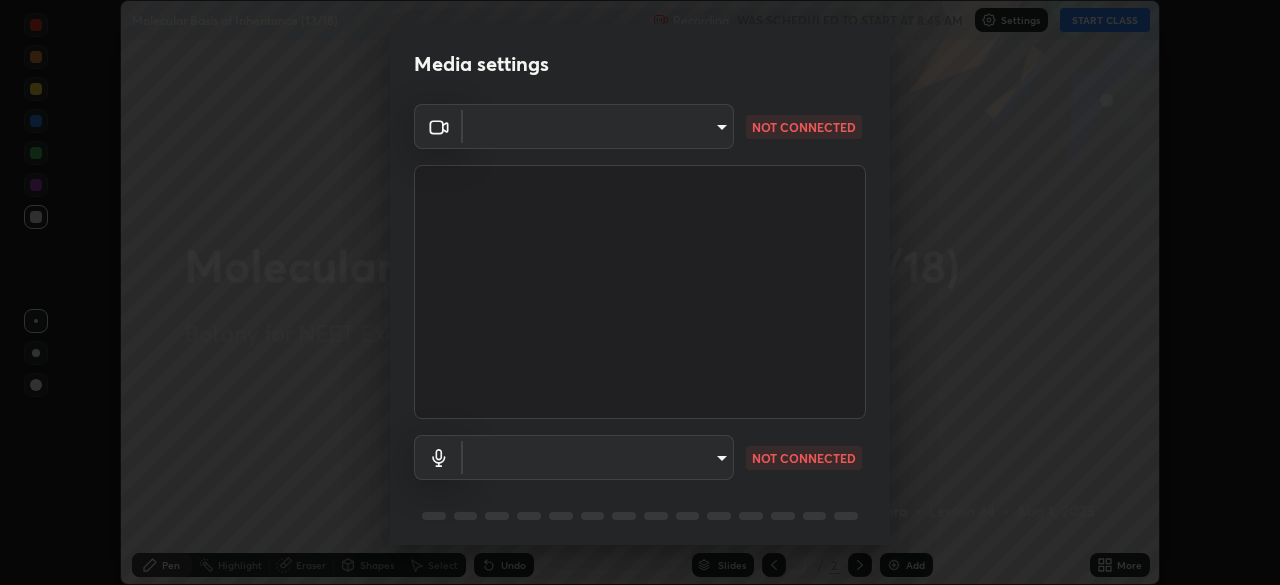 type on "119f56cd3221aa741ff86ef3c15b45e11b875c70691a8bbf6b5e475350e28a87" 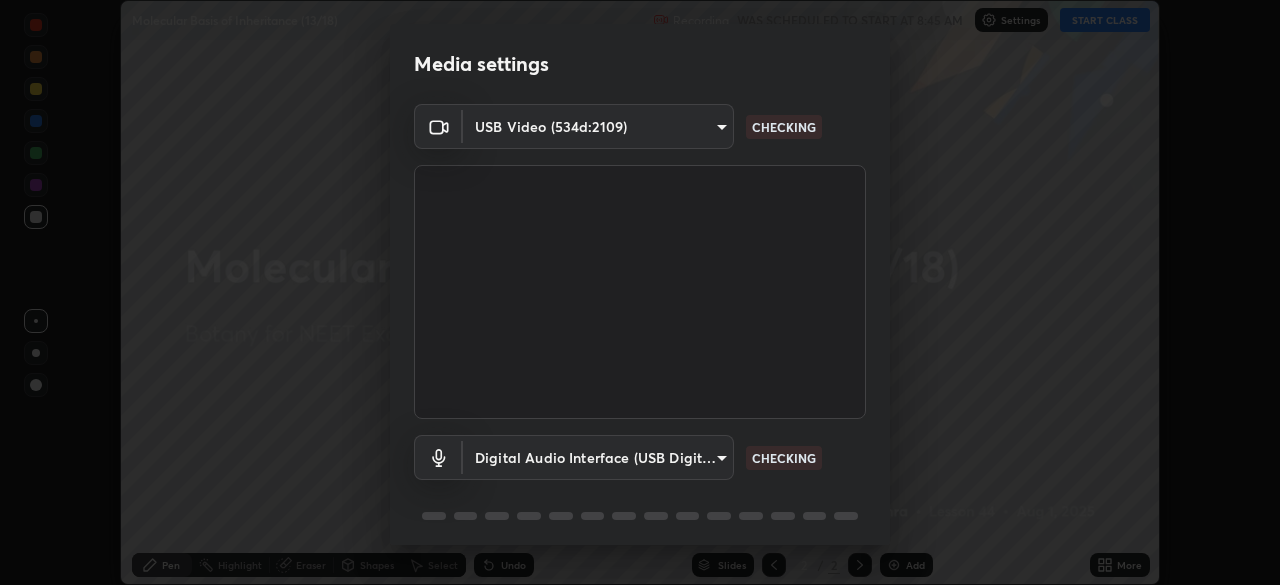 scroll, scrollTop: 71, scrollLeft: 0, axis: vertical 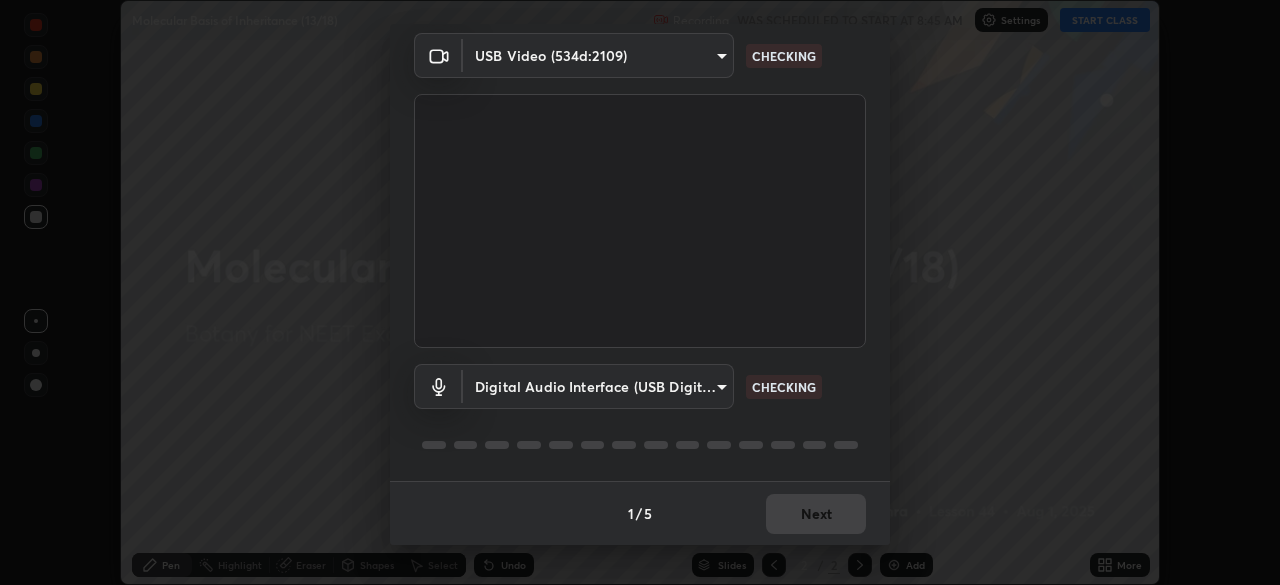 click on "Erase all Molecular Basis of Inheritance (13/18) Recording WAS SCHEDULED TO START AT  8:45 AM Settings START CLASS Setting up your live class Molecular Basis of Inheritance (13/18) • L44 of Botany for NEET Excel 1 2026_BKK [FIRST] [LAST] Pen Highlight Eraser Shapes Select Undo Slides 2 / 2 Add More No doubts shared Encourage your learners to ask a doubt for better clarity Report an issue Reason for reporting Buffering Chat not working Audio - Video sync issue Educator video quality low ​ Attach an image Report Media settings USB Video (534d:2109) 119f56cd3221aa741ff86ef3c15b45e11b875c70691a8bbf6b5e475350e28a87 CHECKING Digital Audio Interface (USB Digital Audio) 45a9c77d48fdde6e6cd03441b68dd99a2e6cd2d3e6fd1e76814a193bea44ce11 CHECKING 1 / 5 Next" at bounding box center (640, 292) 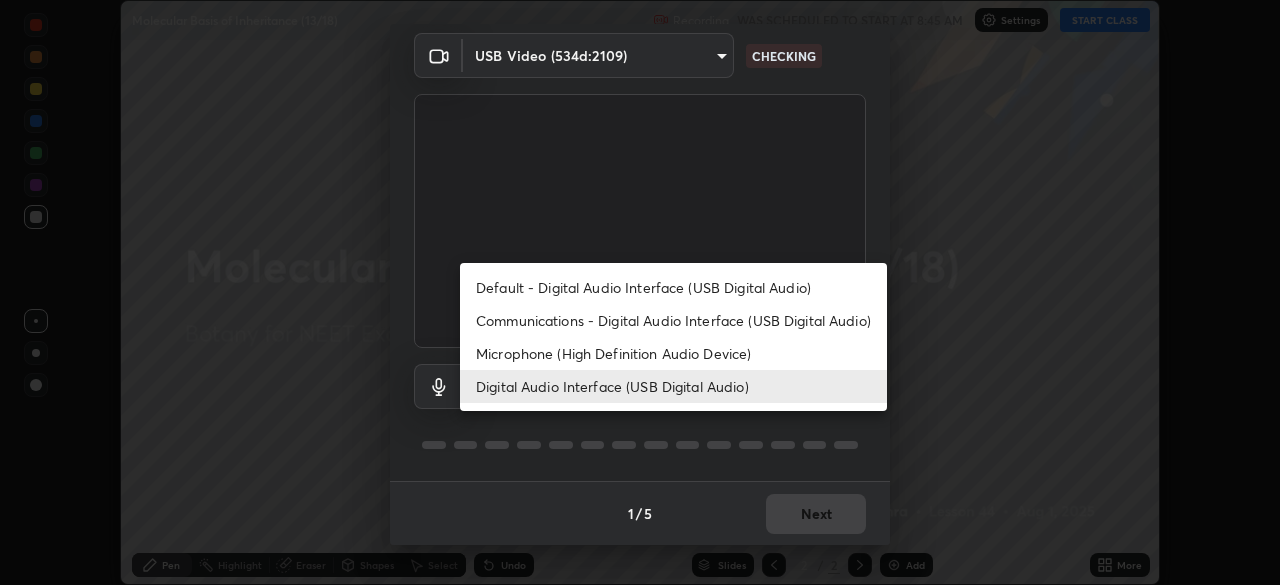 click on "Microphone (High Definition Audio Device)" at bounding box center (673, 353) 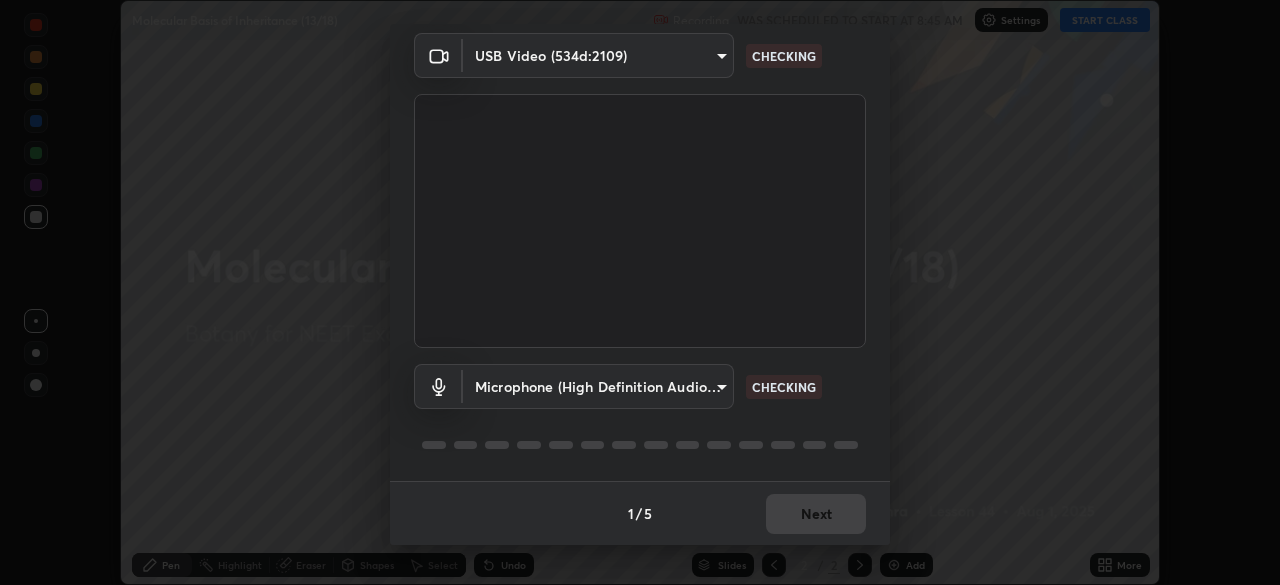 click on "Erase all Molecular Basis of Inheritance (13/18) Recording WAS SCHEDULED TO START AT  8:45 AM Settings START CLASS Setting up your live class Molecular Basis of Inheritance (13/18) • L44 of Botany for NEET Excel 1 2026_BKK [FIRST] [LAST] Pen Highlight Eraser Shapes Select Undo Slides 2 / 2 Add More No doubts shared Encourage your learners to ask a doubt for better clarity Report an issue Reason for reporting Buffering Chat not working Audio - Video sync issue Educator video quality low ​ Attach an image Report Media settings USB Video (534d:2109) 119f56cd3221aa741ff86ef3c15b45e11b875c70691a8bbf6b5e475350e28a87 CHECKING Microphone (High Definition Audio Device) 5115d90af2b768309cf9210d1f5d99a2374f83237944261c33c84720b57b6582 CHECKING 1 / 5 Next" at bounding box center [640, 292] 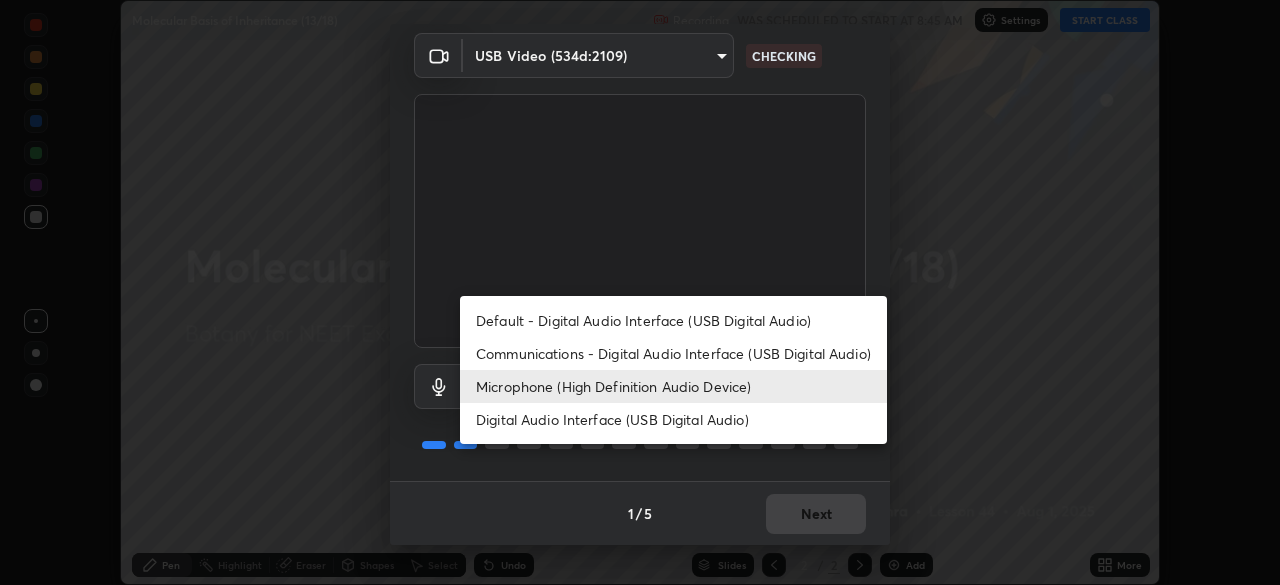 click on "Digital Audio Interface (USB Digital Audio)" at bounding box center [673, 419] 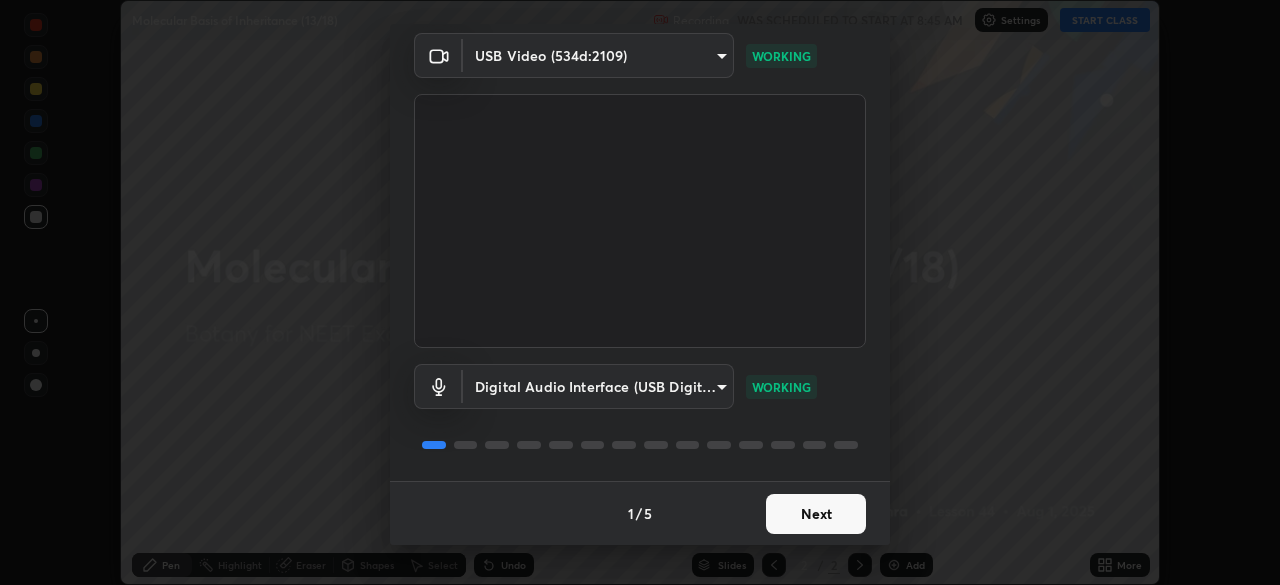 click on "Next" at bounding box center [816, 514] 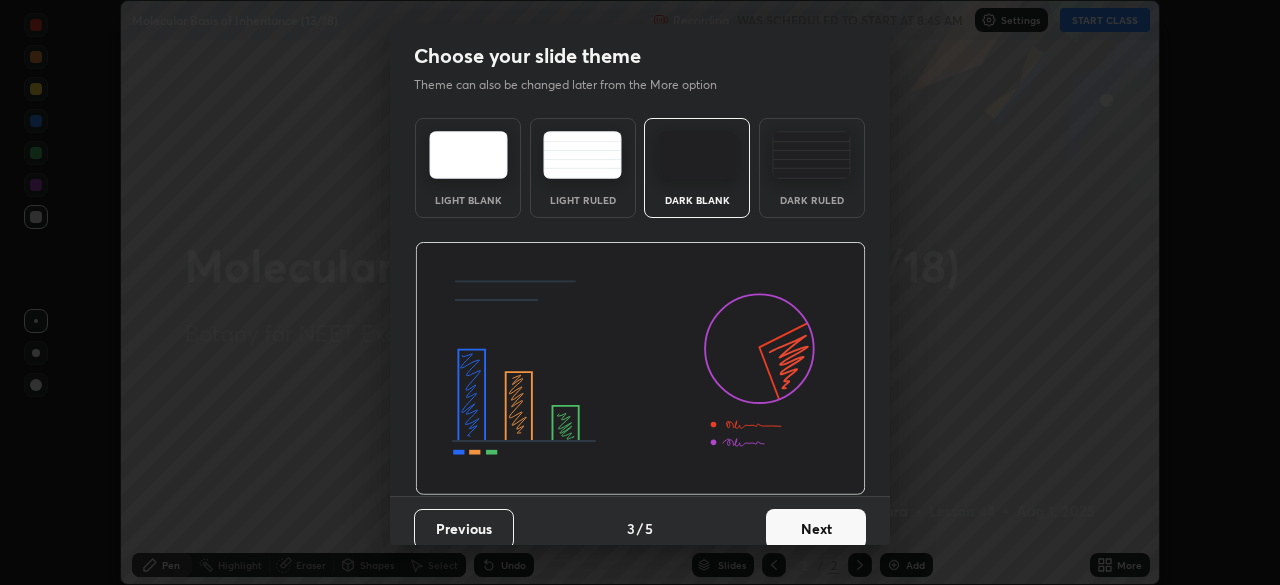click on "Next" at bounding box center [816, 529] 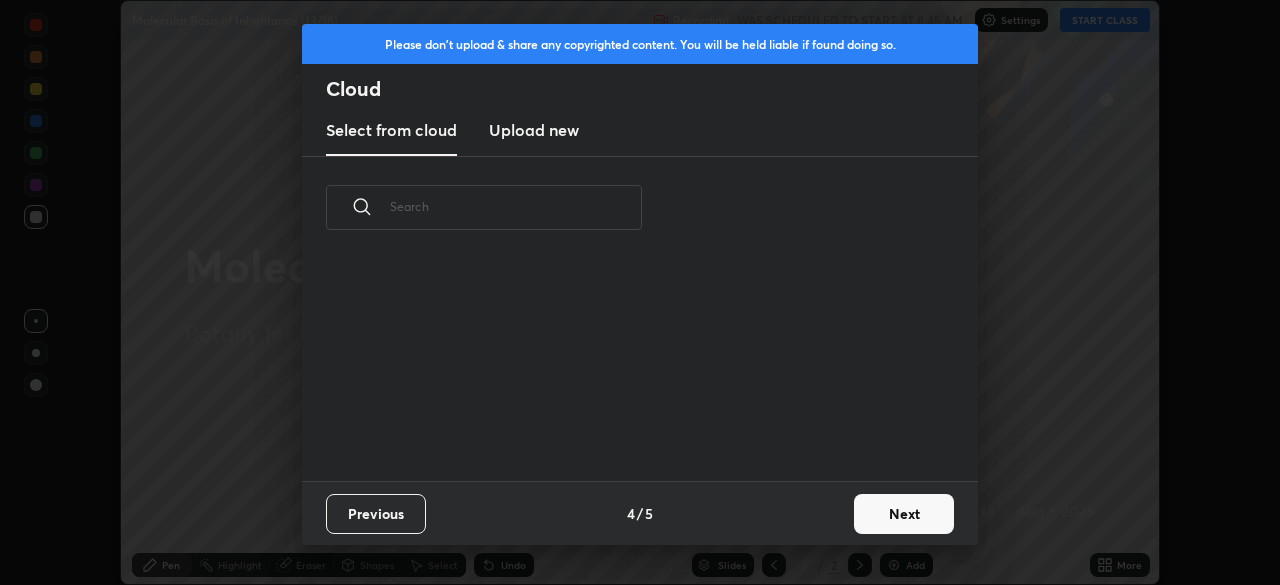click on "Next" at bounding box center [904, 514] 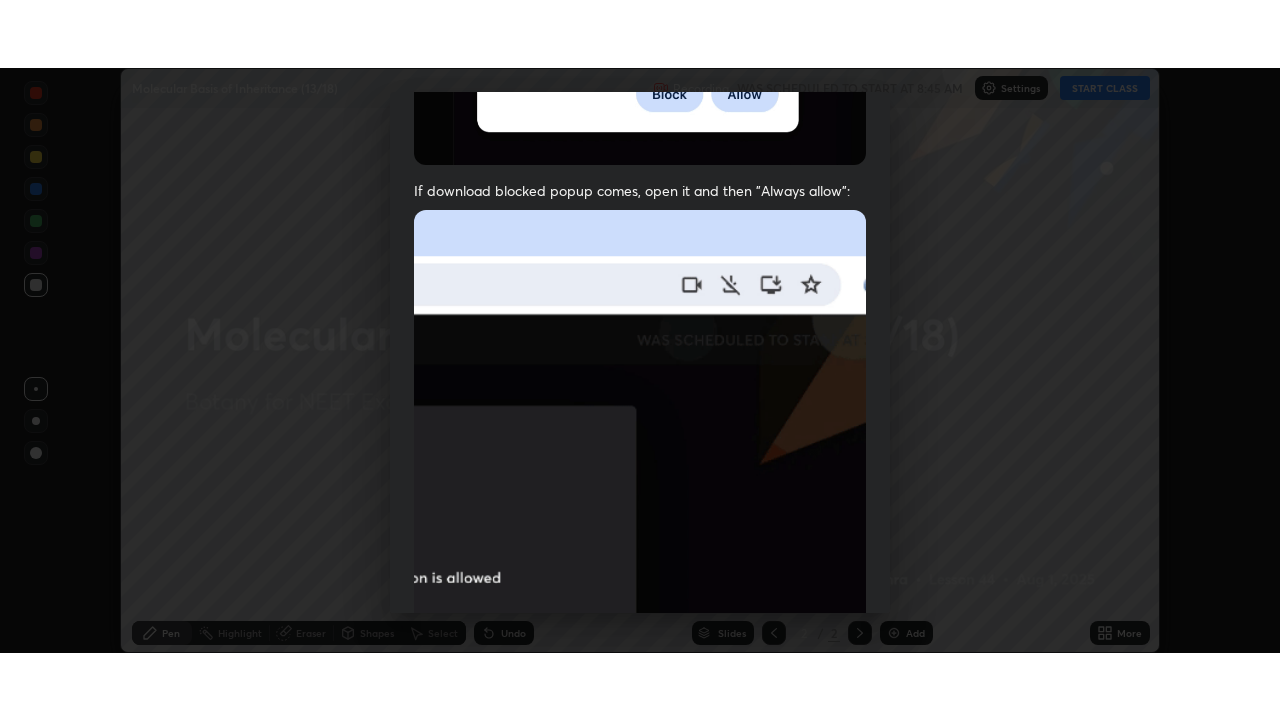scroll, scrollTop: 479, scrollLeft: 0, axis: vertical 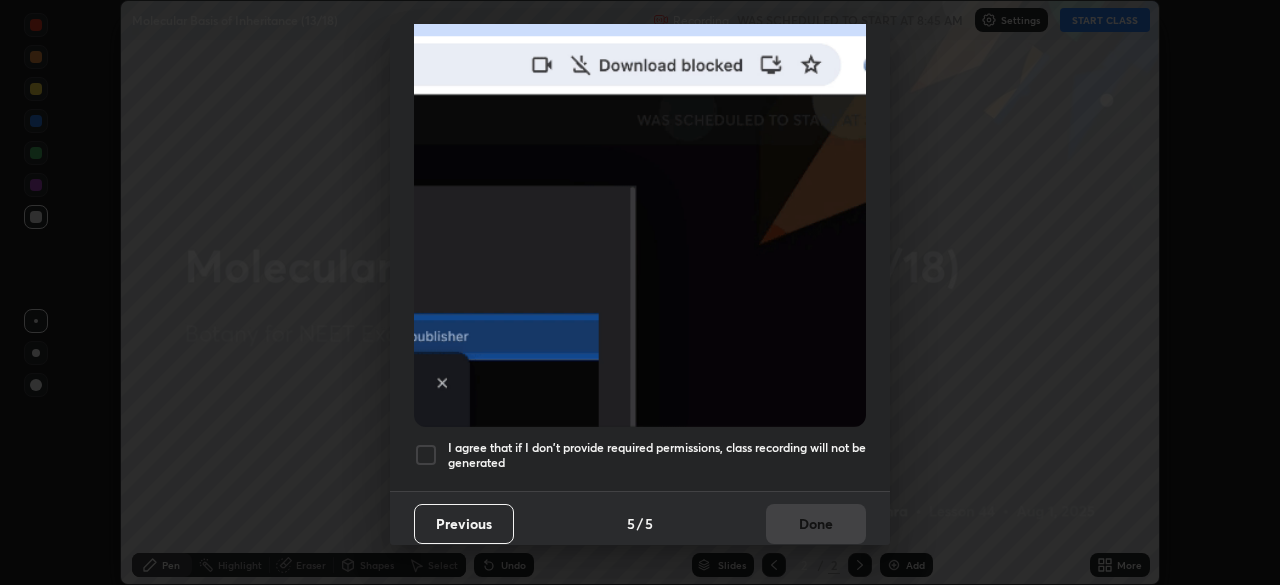 click at bounding box center (426, 455) 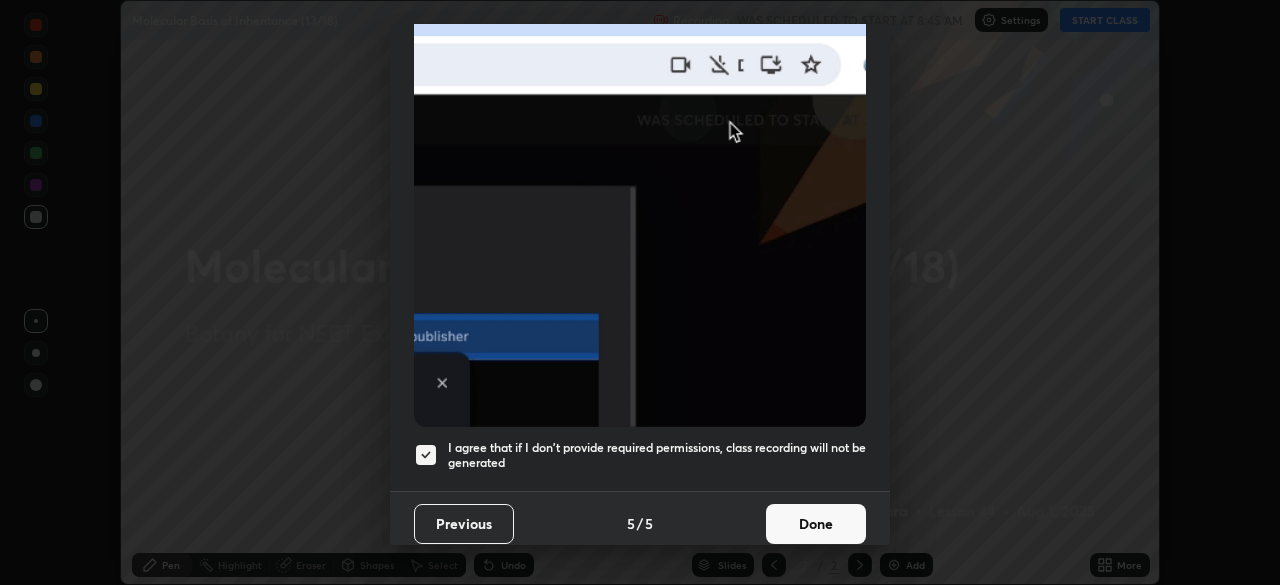 click on "Done" at bounding box center (816, 524) 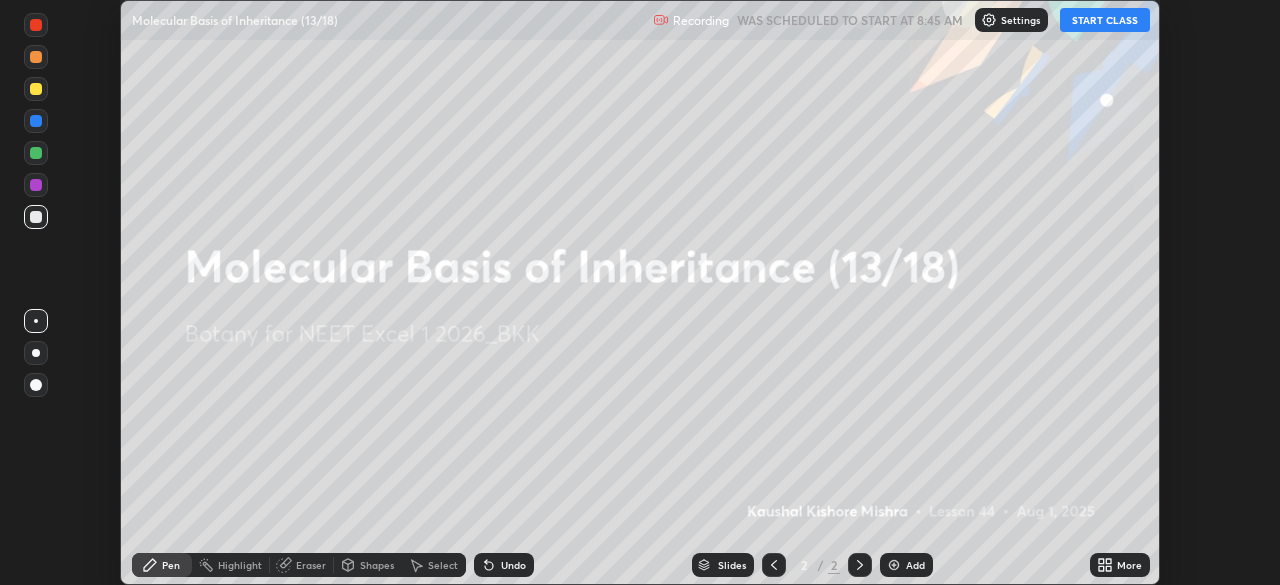 click on "More" at bounding box center (1120, 565) 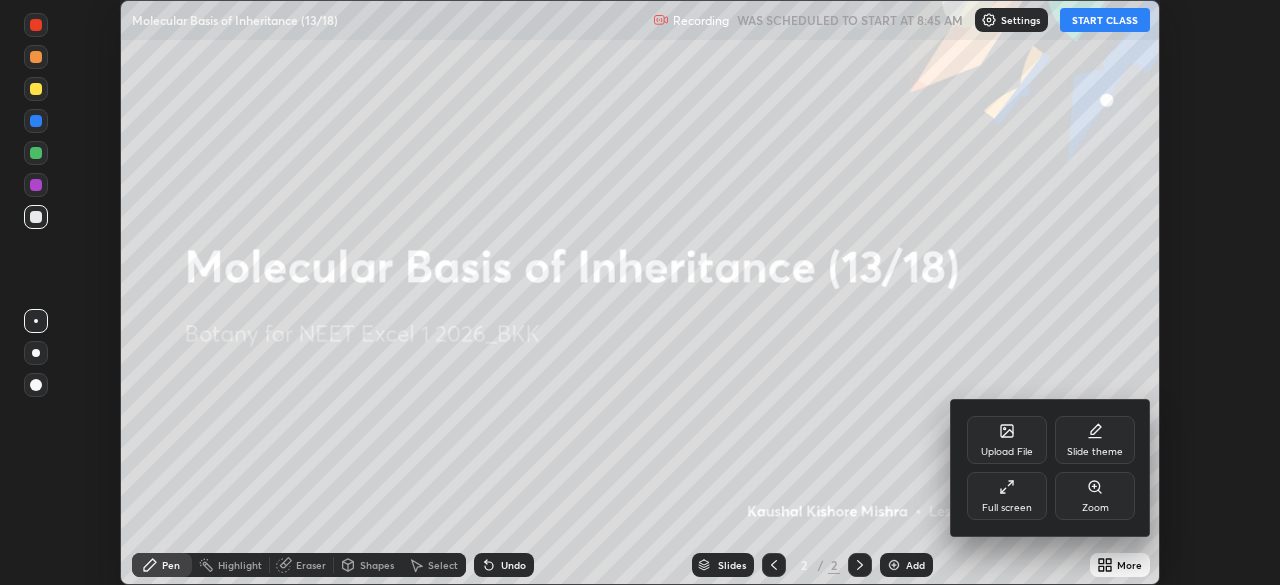 click on "Full screen" at bounding box center (1007, 496) 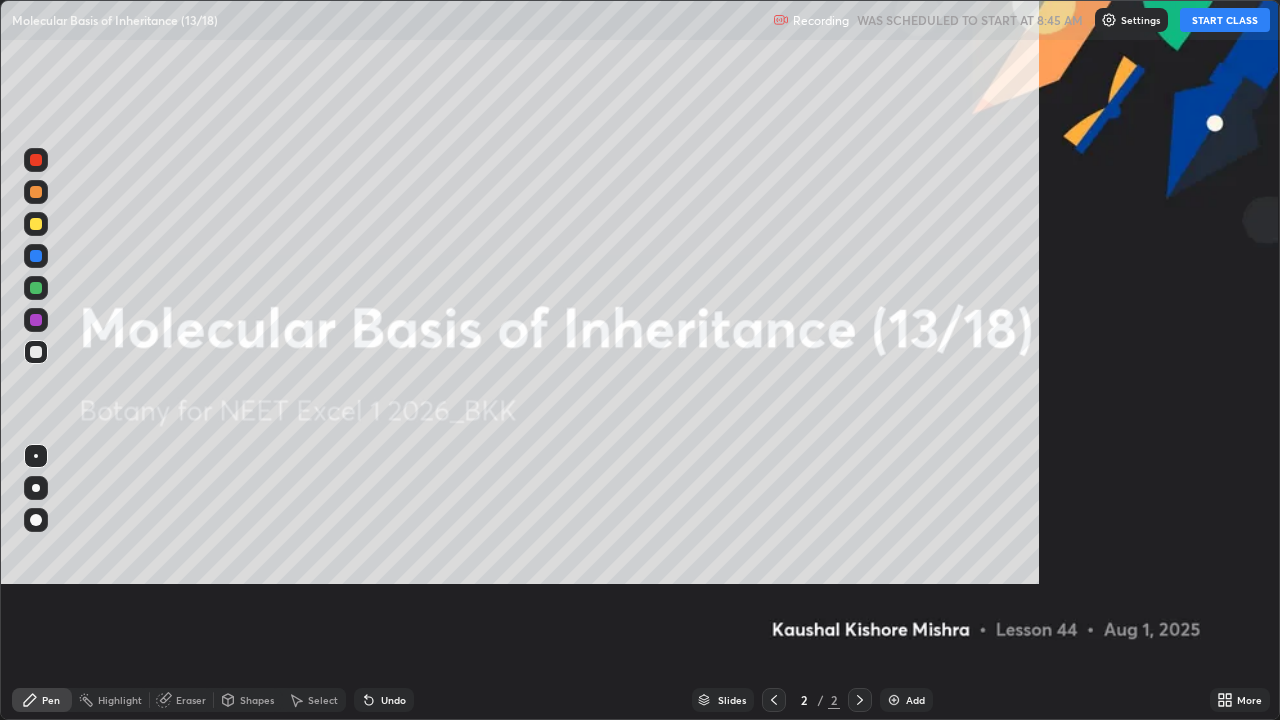 scroll, scrollTop: 99280, scrollLeft: 98720, axis: both 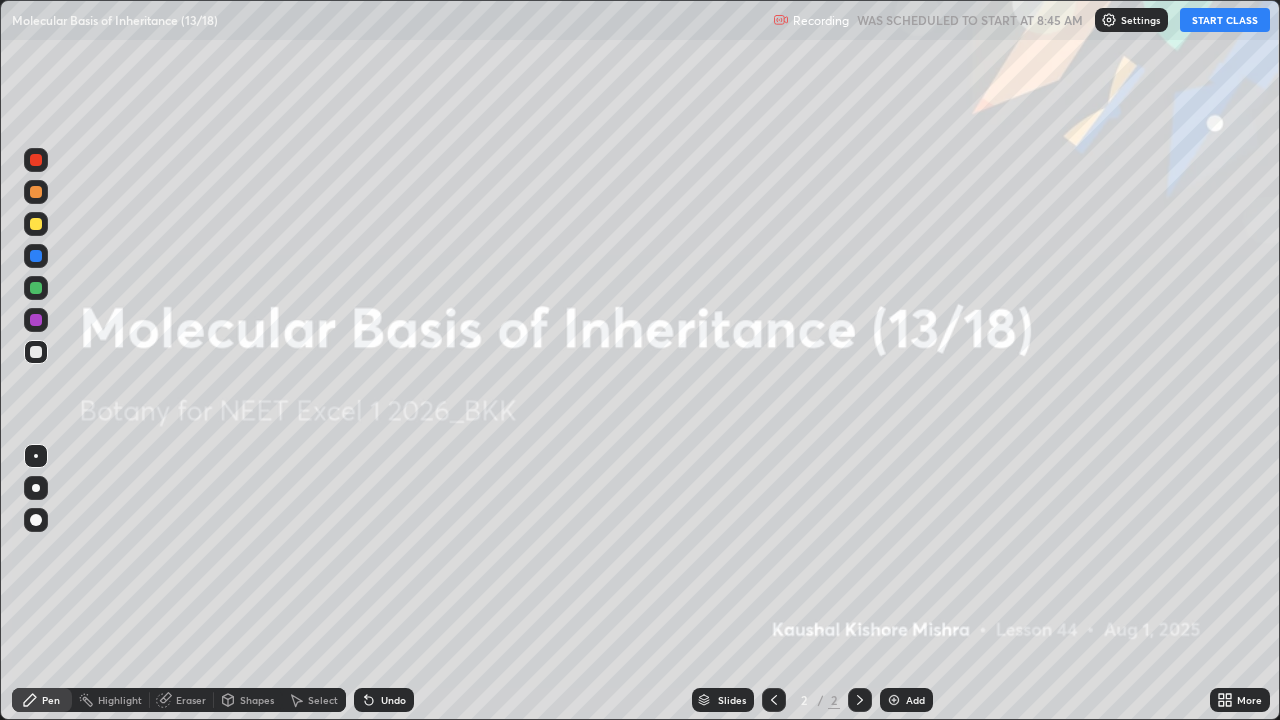 click on "START CLASS" at bounding box center (1225, 20) 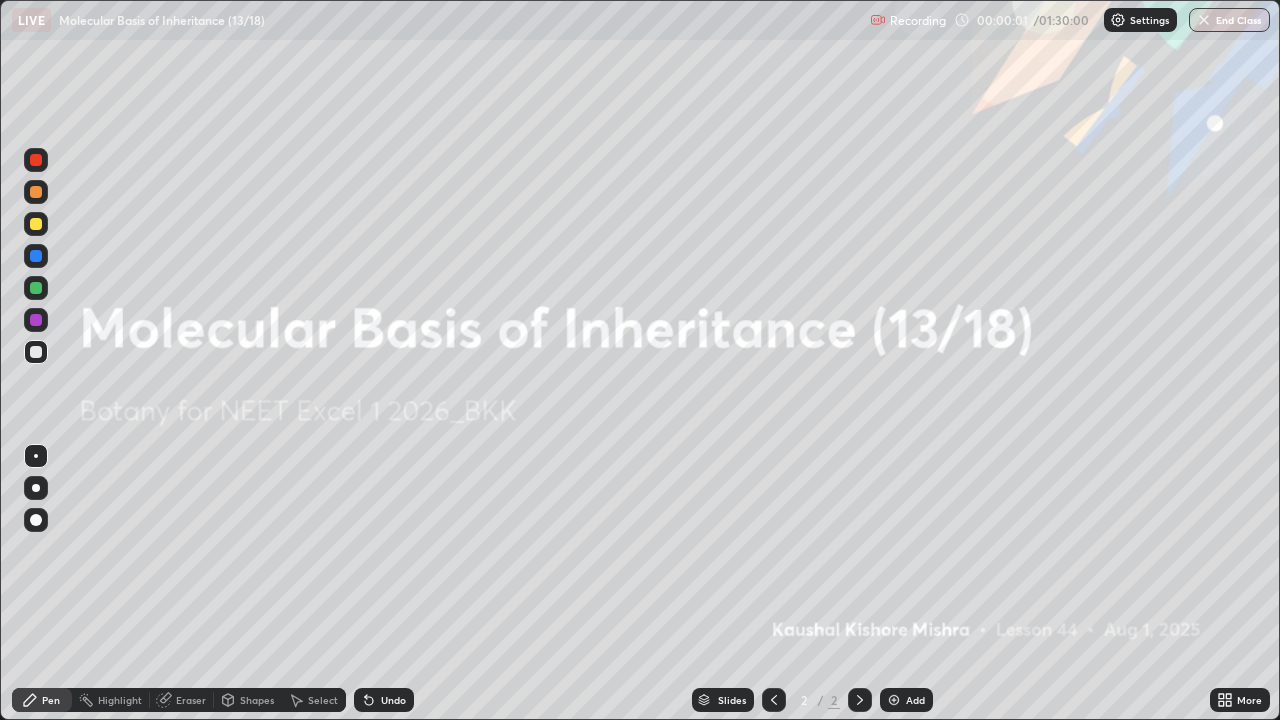 click on "Add" at bounding box center (906, 700) 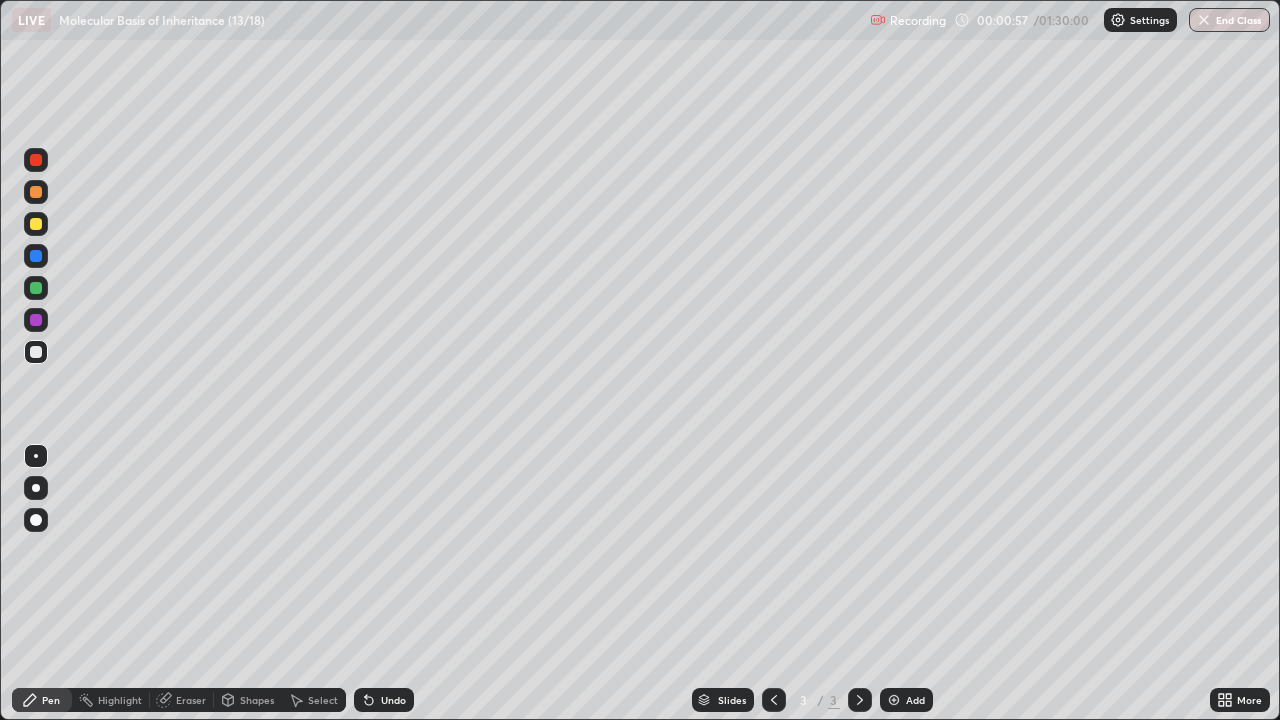 click at bounding box center (36, 288) 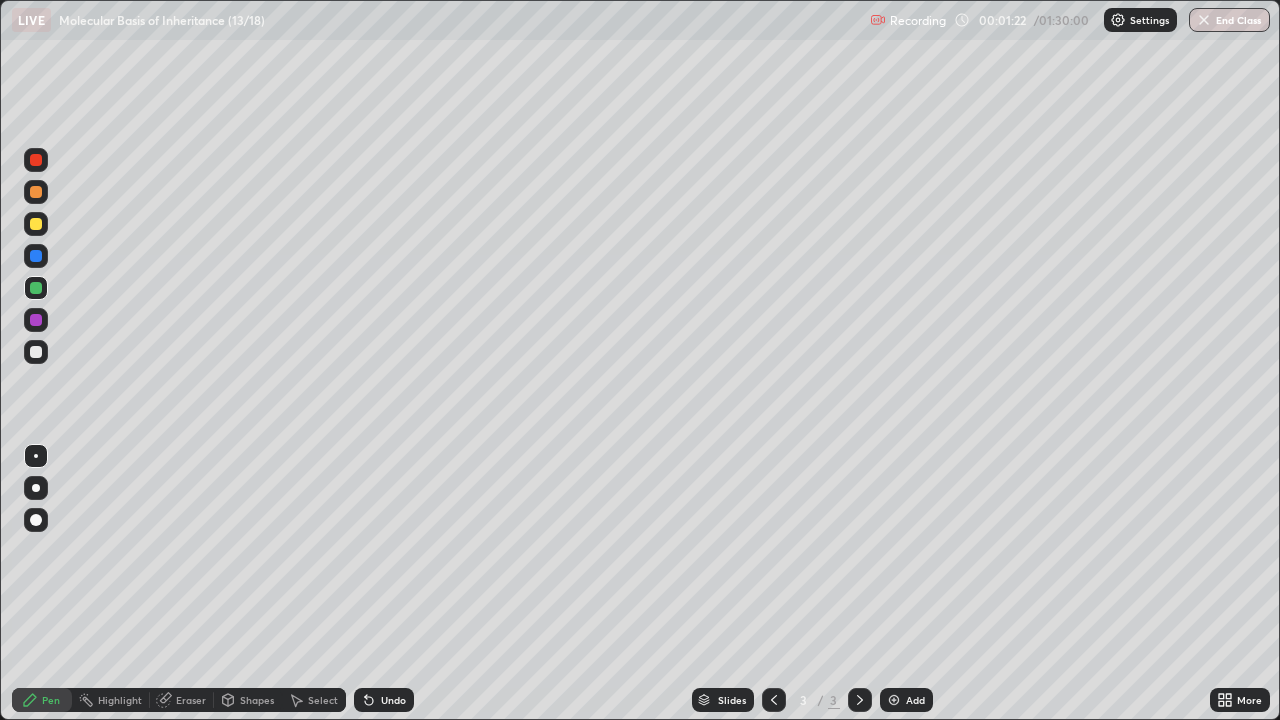 click at bounding box center (36, 352) 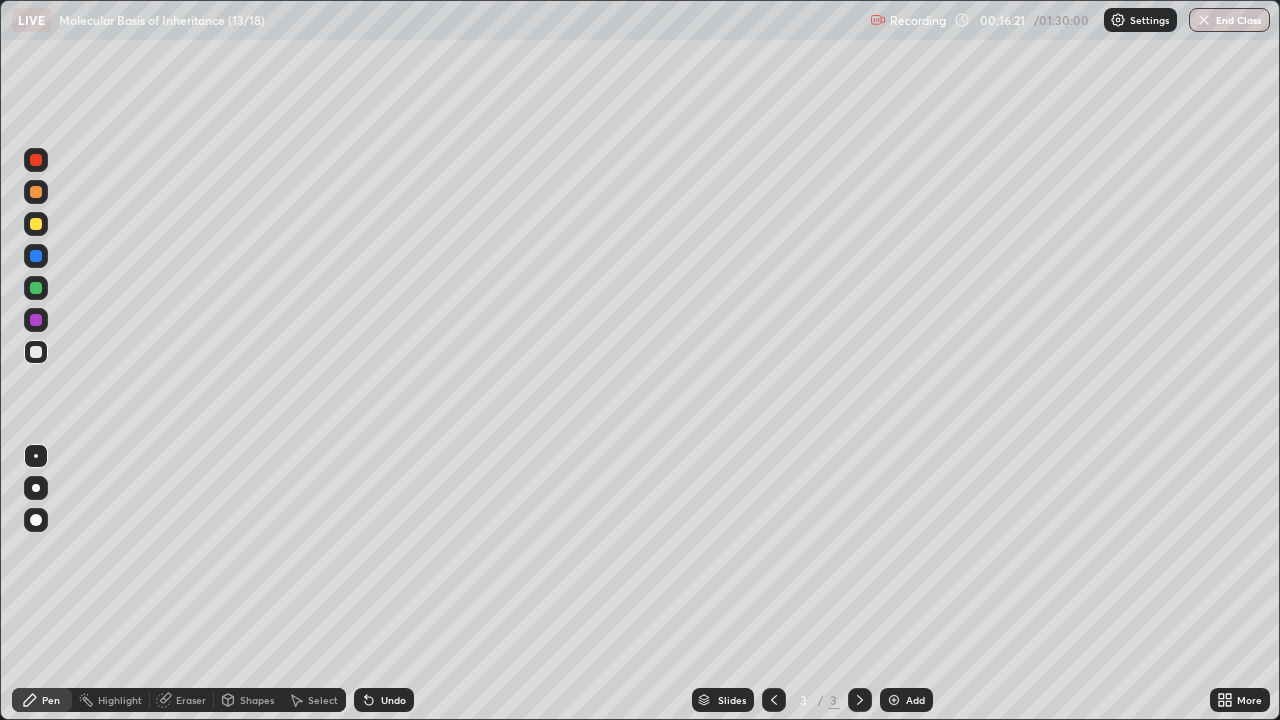 click at bounding box center [36, 288] 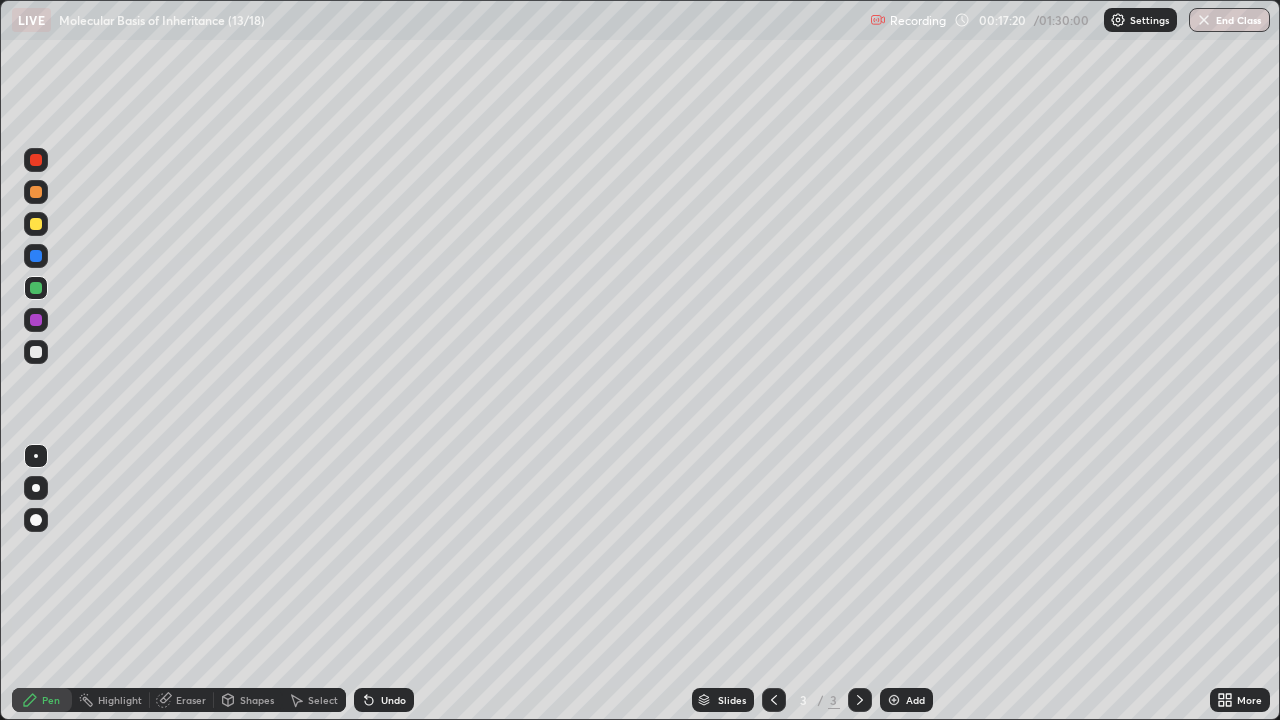 click on "Eraser" at bounding box center (182, 700) 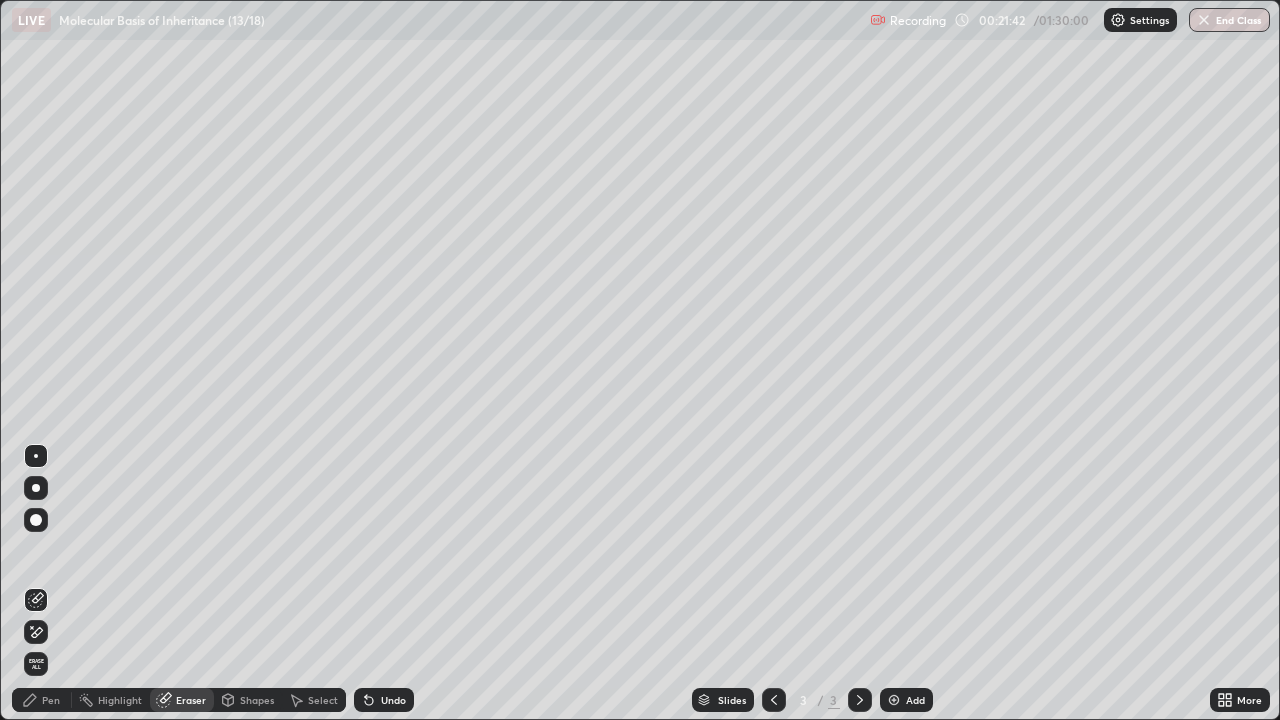 click on "Pen" at bounding box center (51, 700) 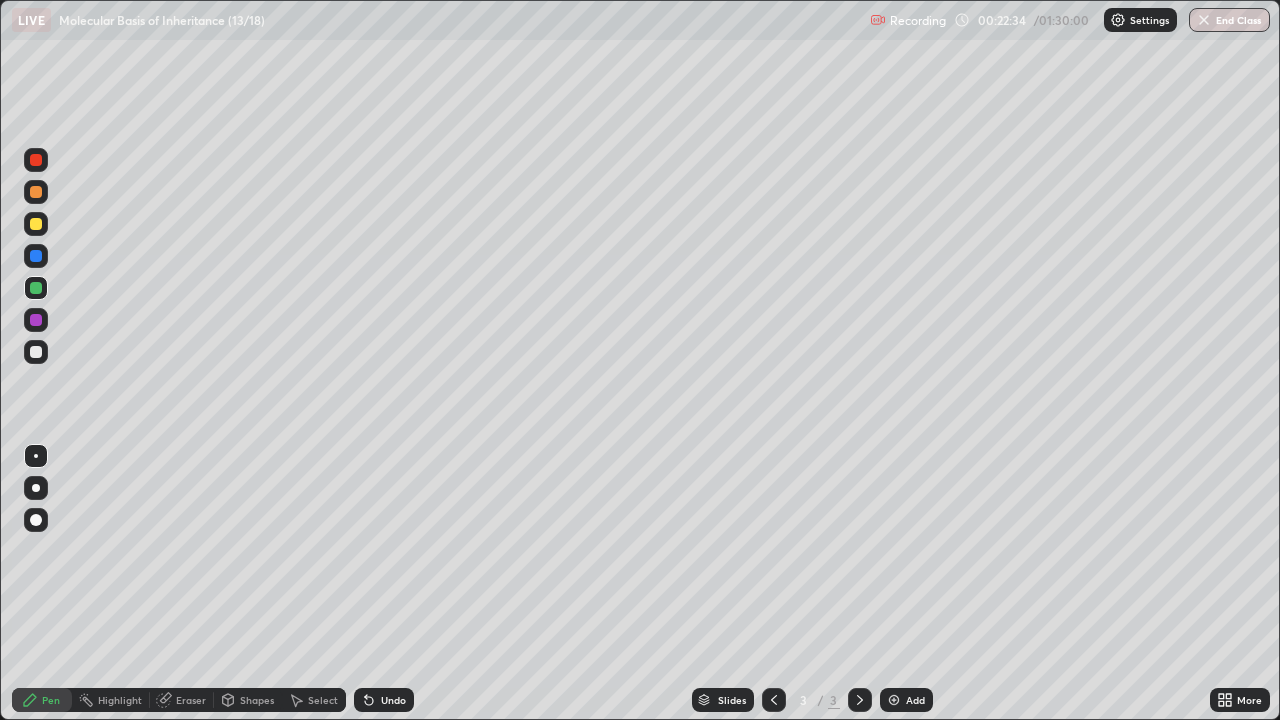 click at bounding box center (36, 320) 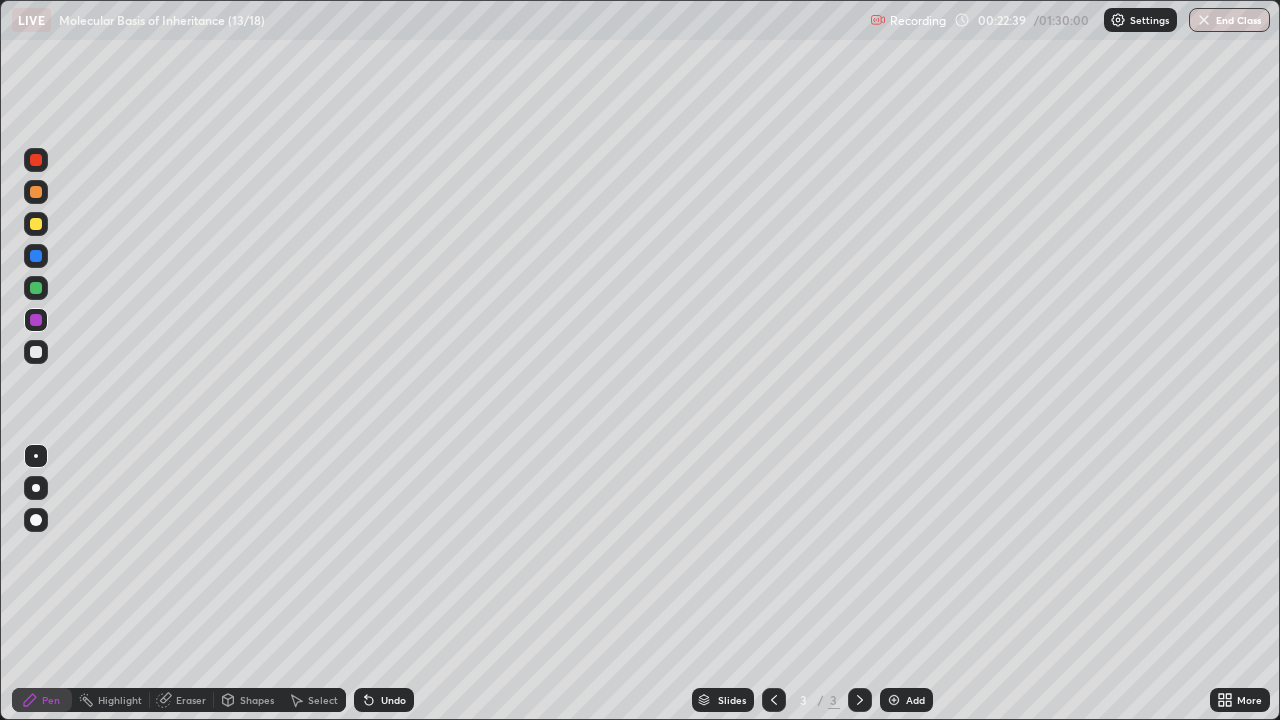 click at bounding box center [36, 288] 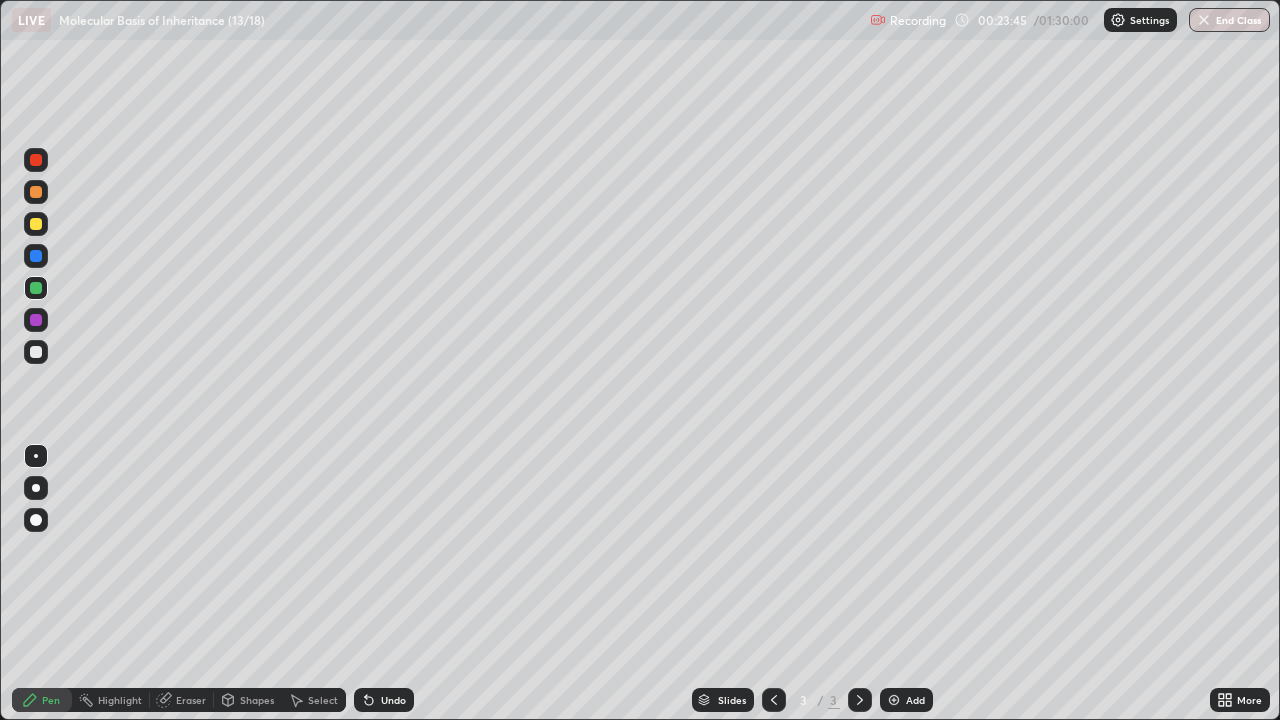 click at bounding box center [36, 320] 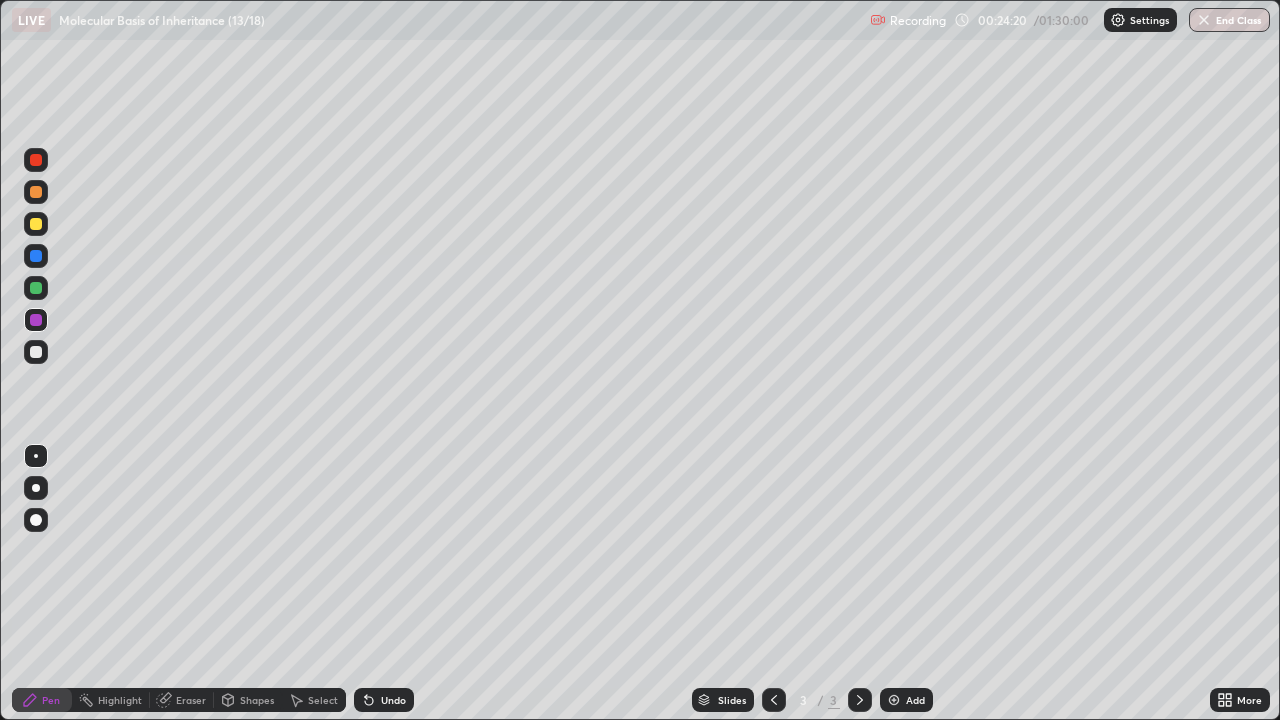 click 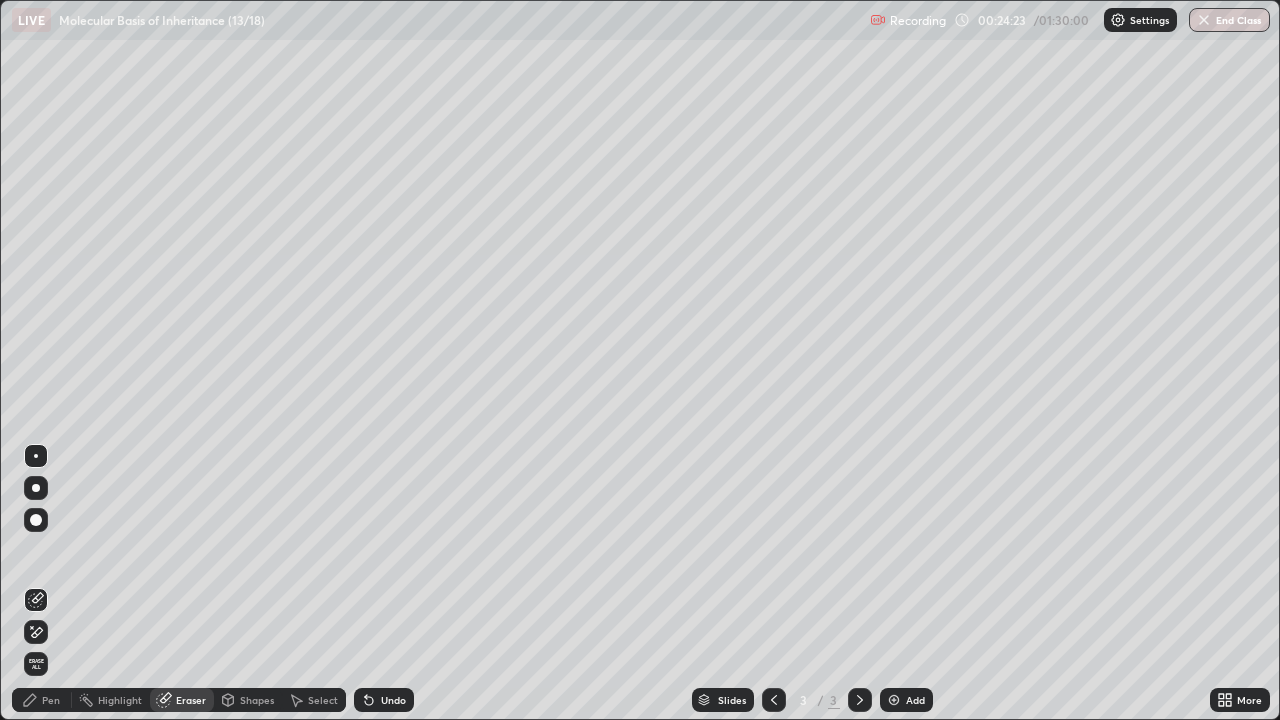 click on "Pen" at bounding box center [51, 700] 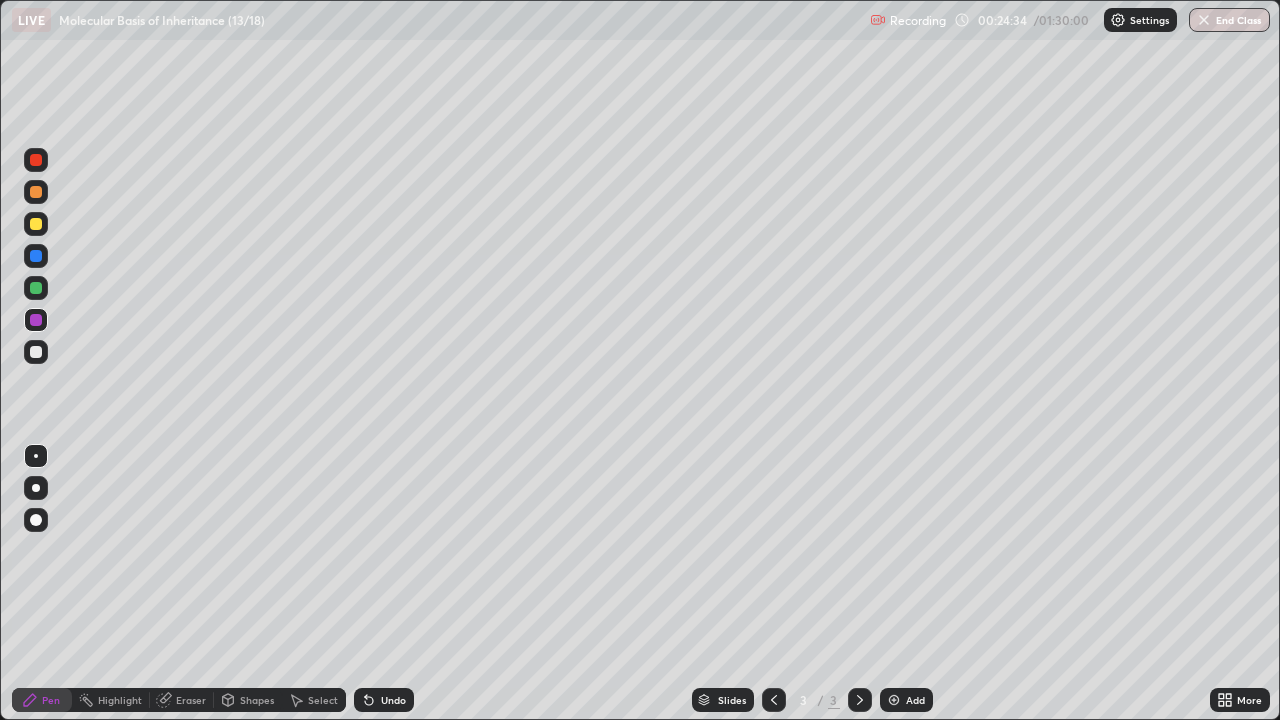 click at bounding box center (36, 288) 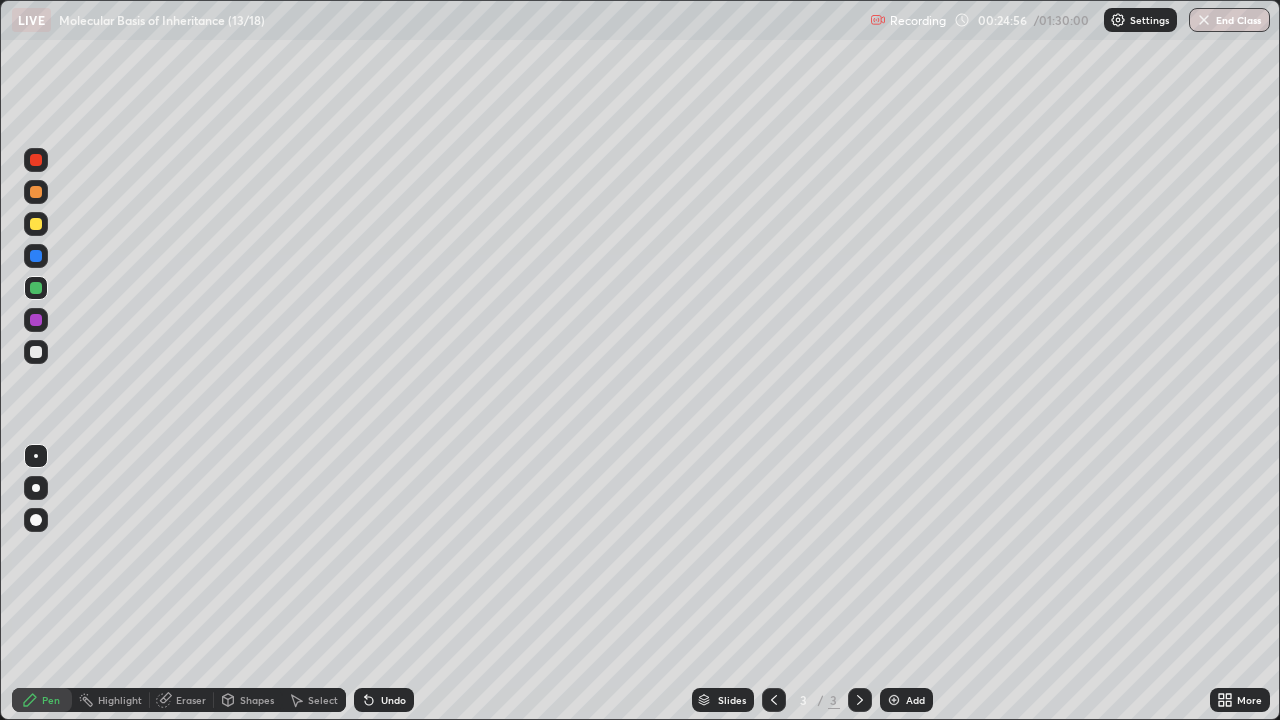 click on "Eraser" at bounding box center (191, 700) 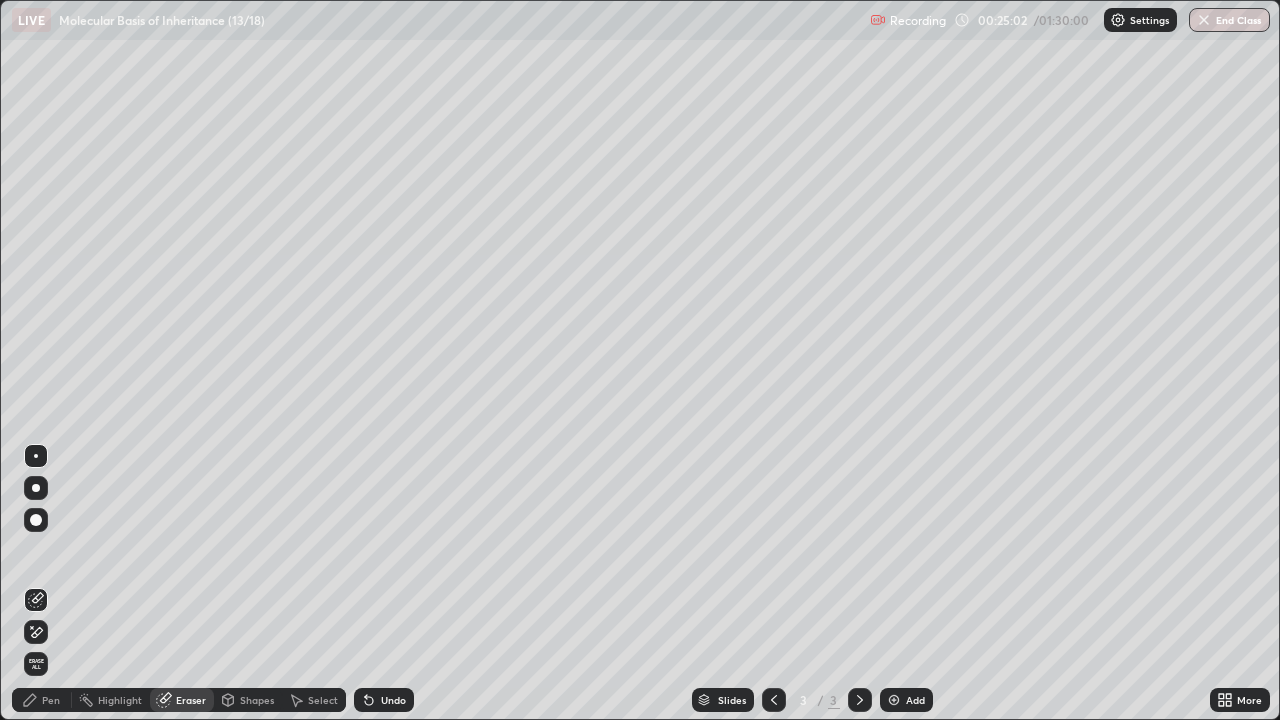 click on "Pen" at bounding box center [51, 700] 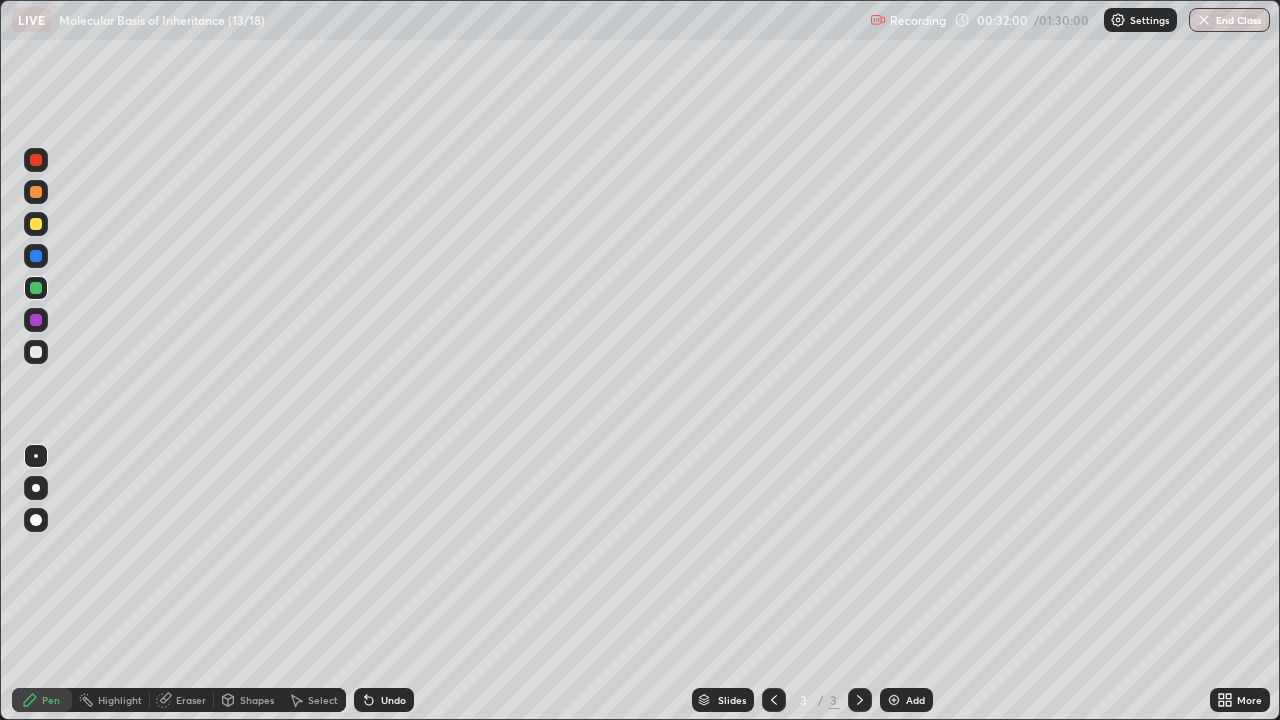 click at bounding box center [894, 700] 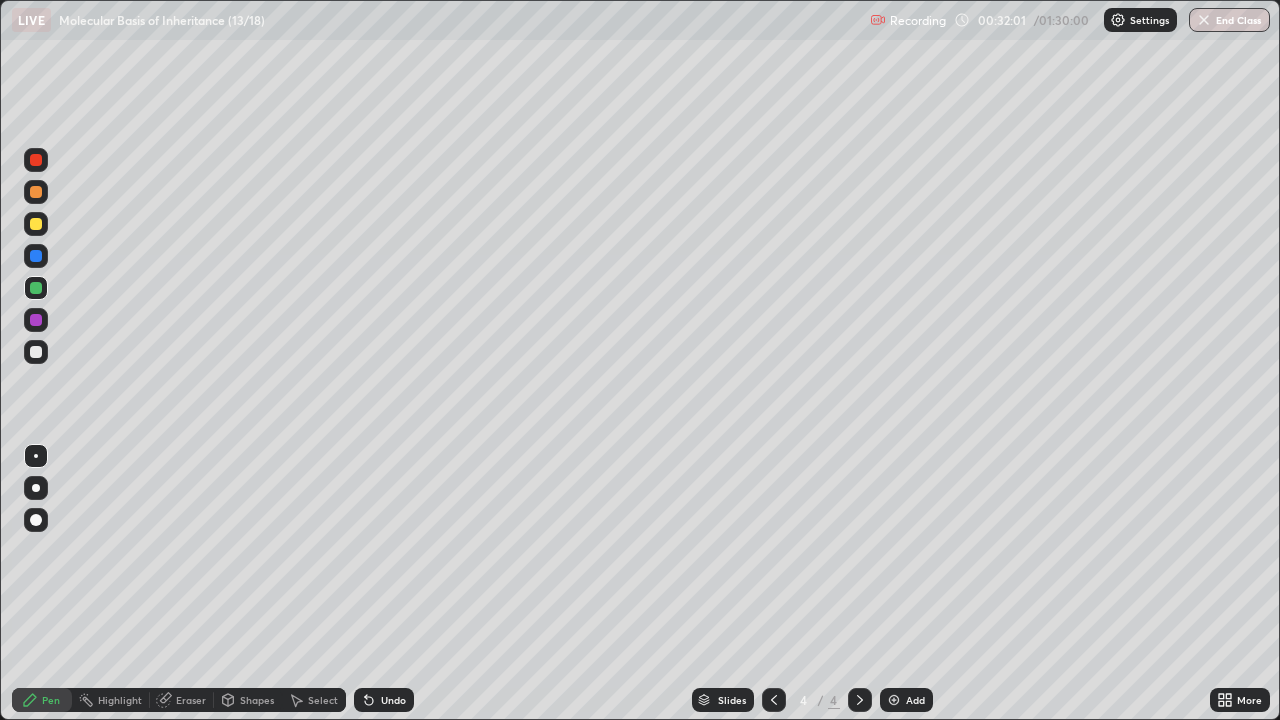 click at bounding box center [36, 224] 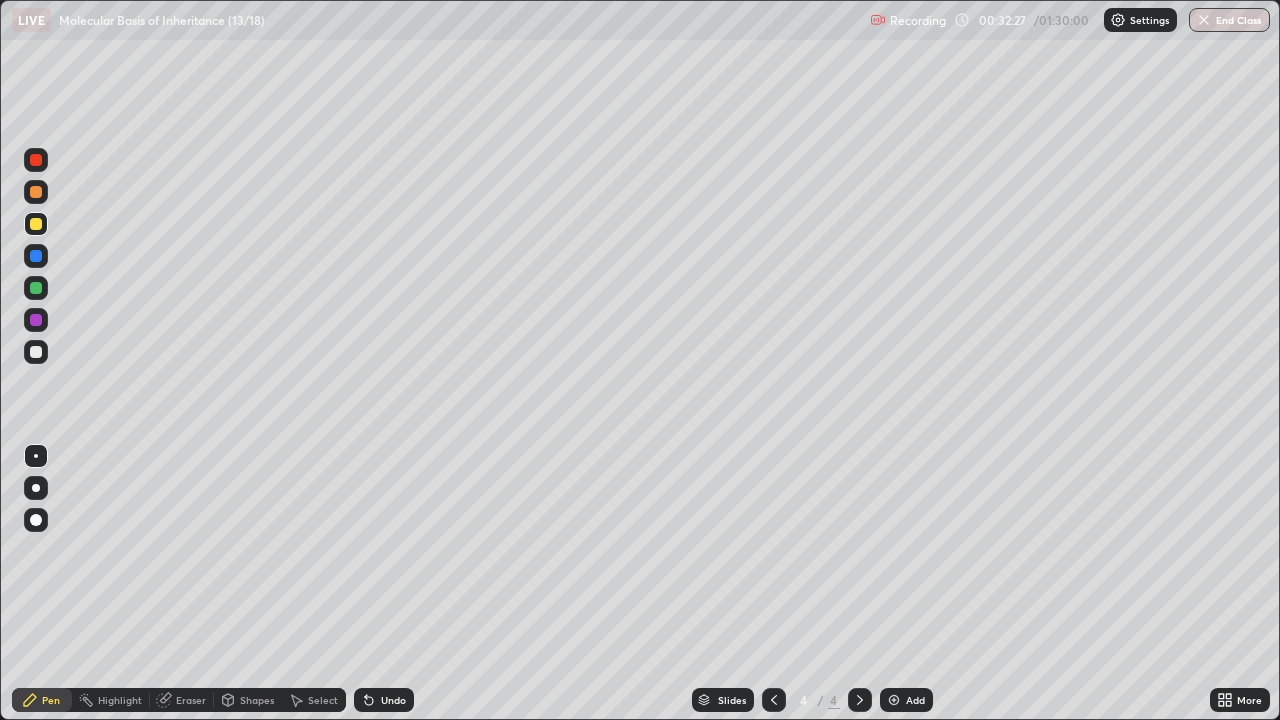 click at bounding box center (36, 352) 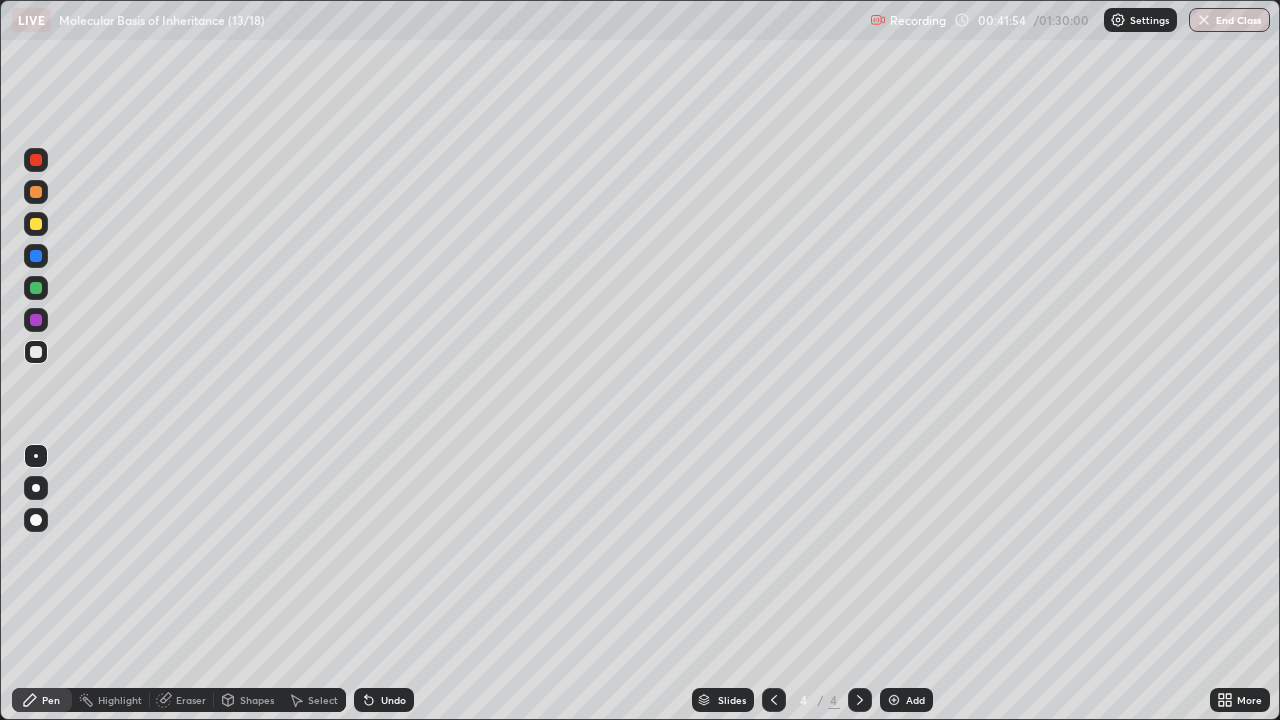 click at bounding box center (36, 352) 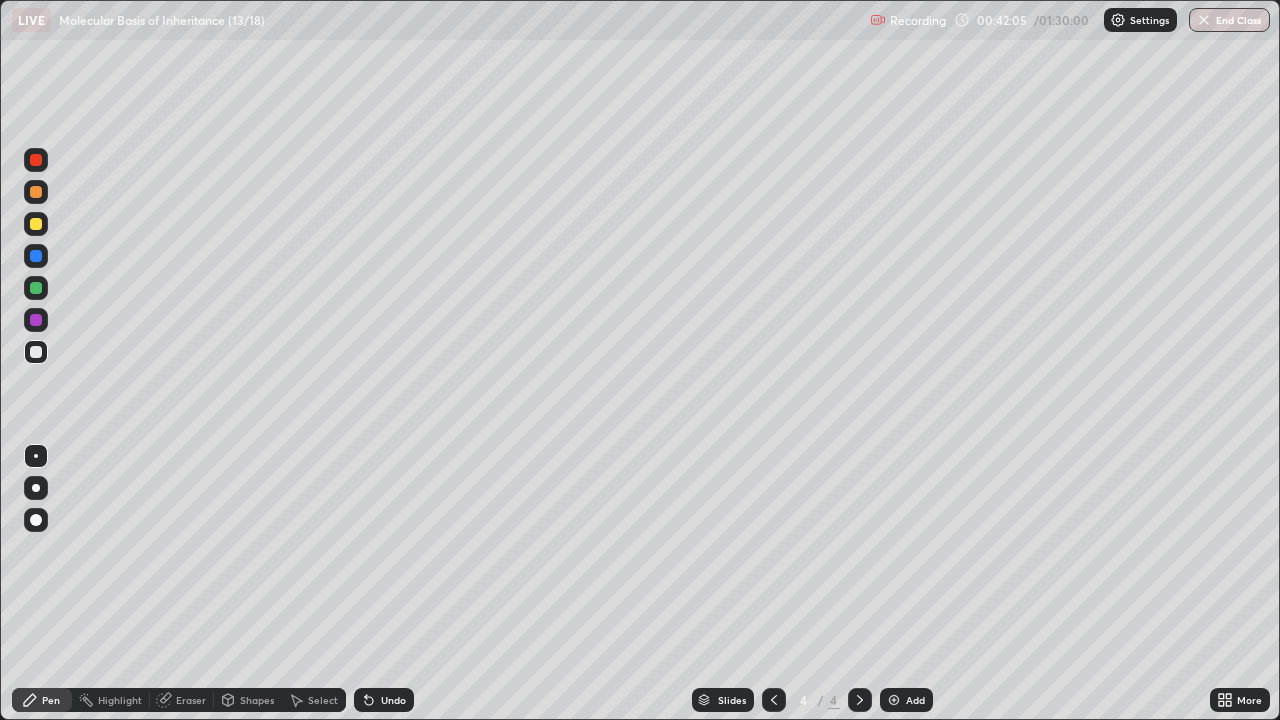 click at bounding box center (36, 288) 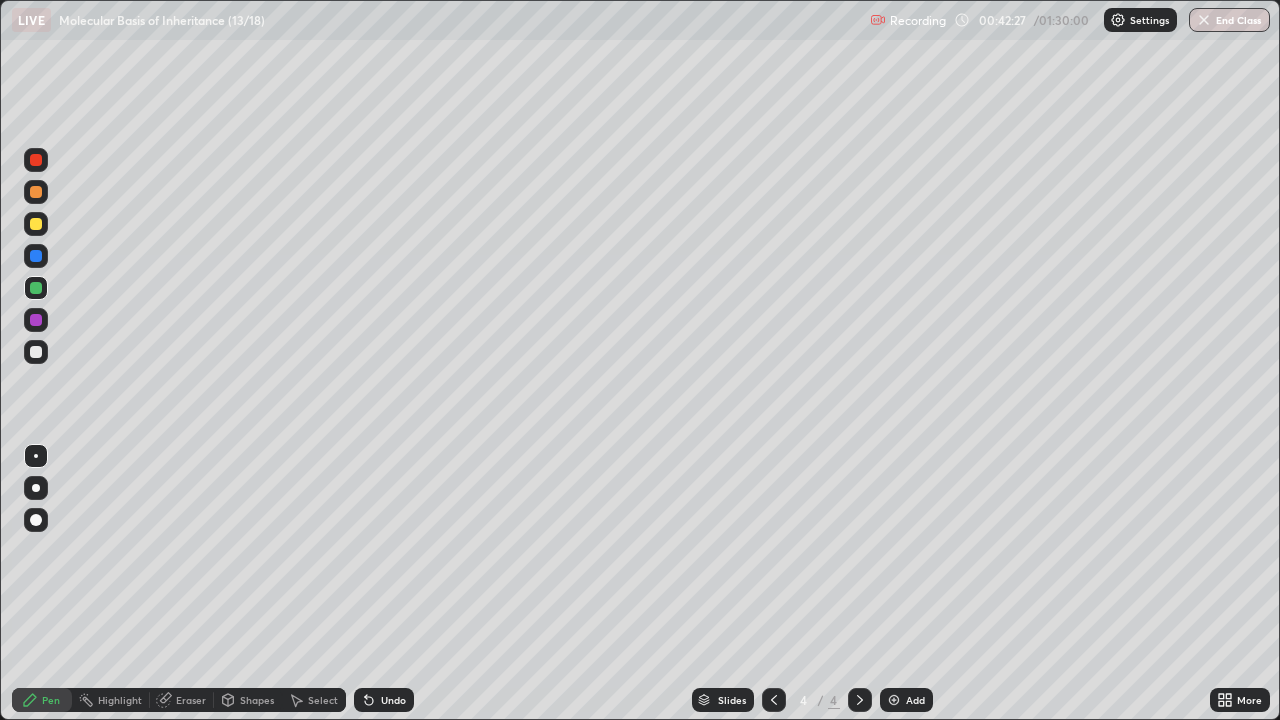 click at bounding box center [36, 352] 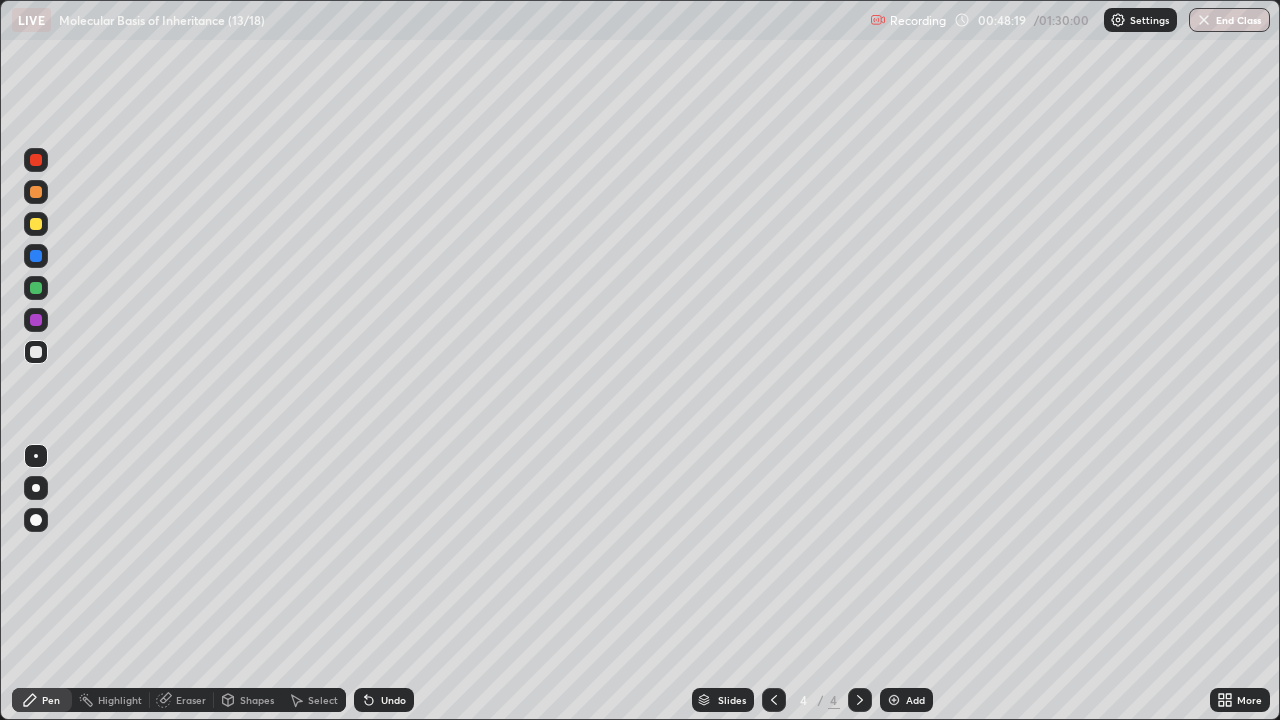 click at bounding box center (894, 700) 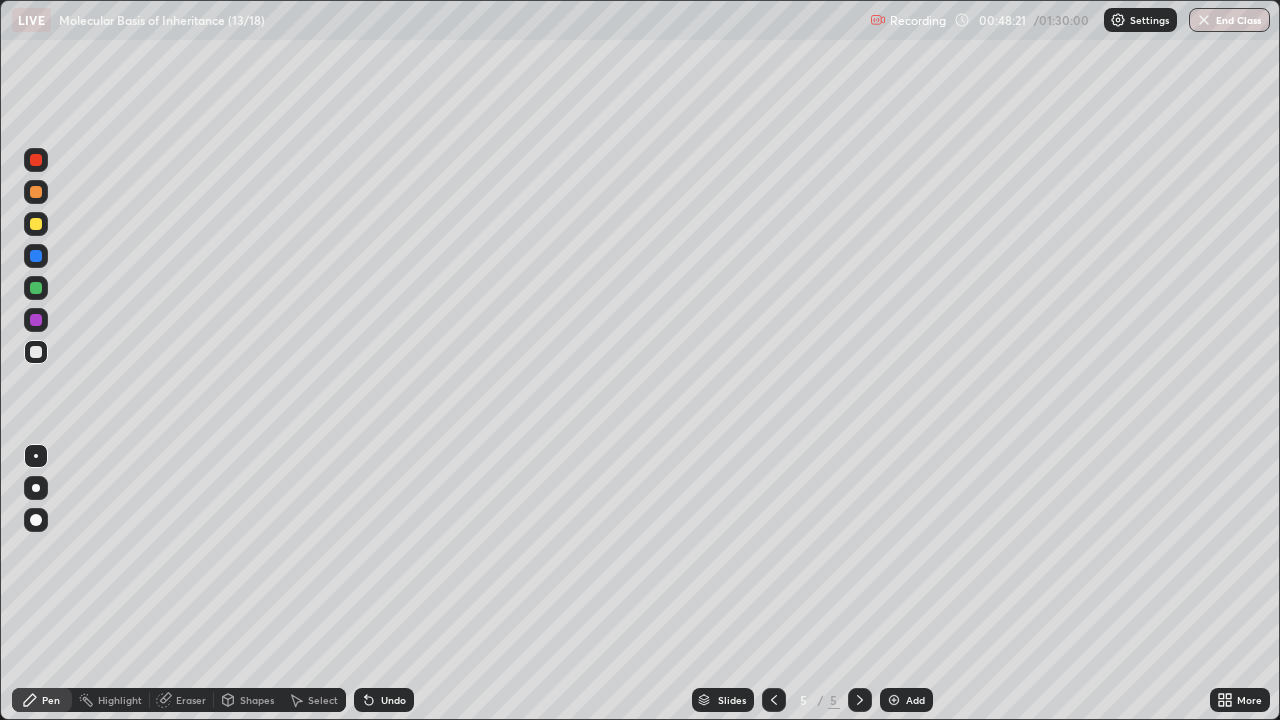 click at bounding box center [36, 224] 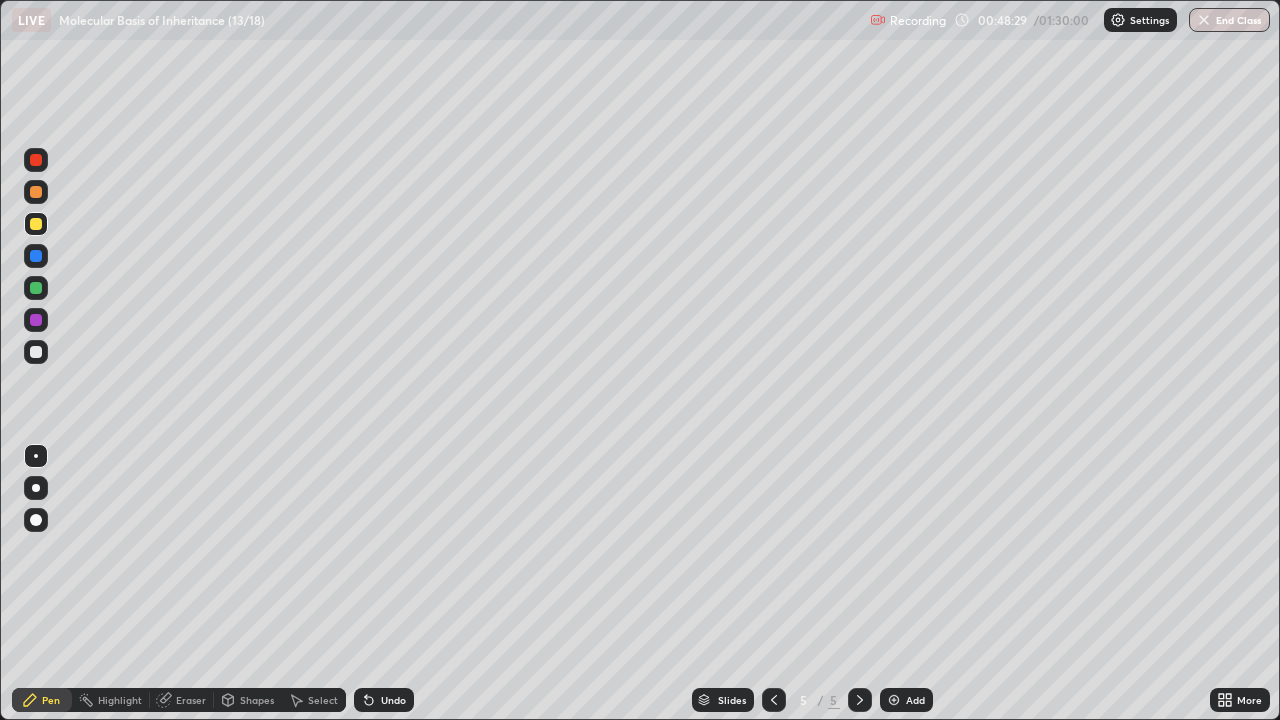 click at bounding box center (36, 352) 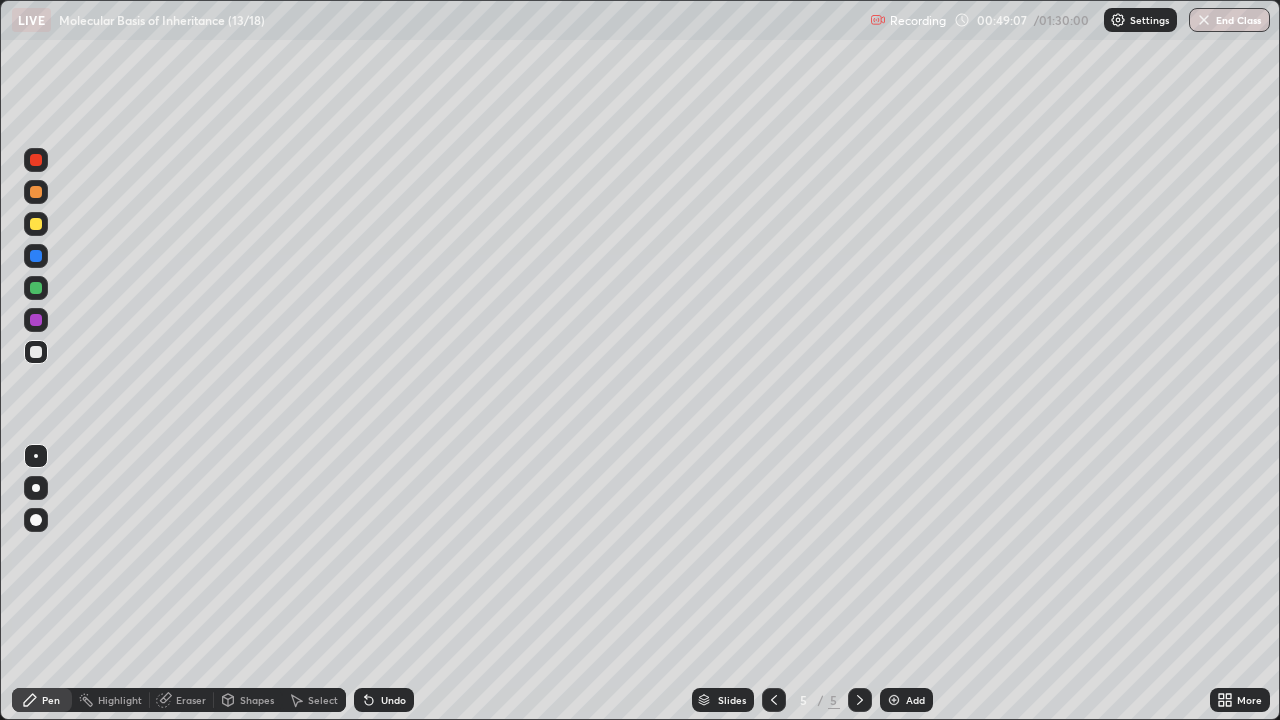click at bounding box center (36, 288) 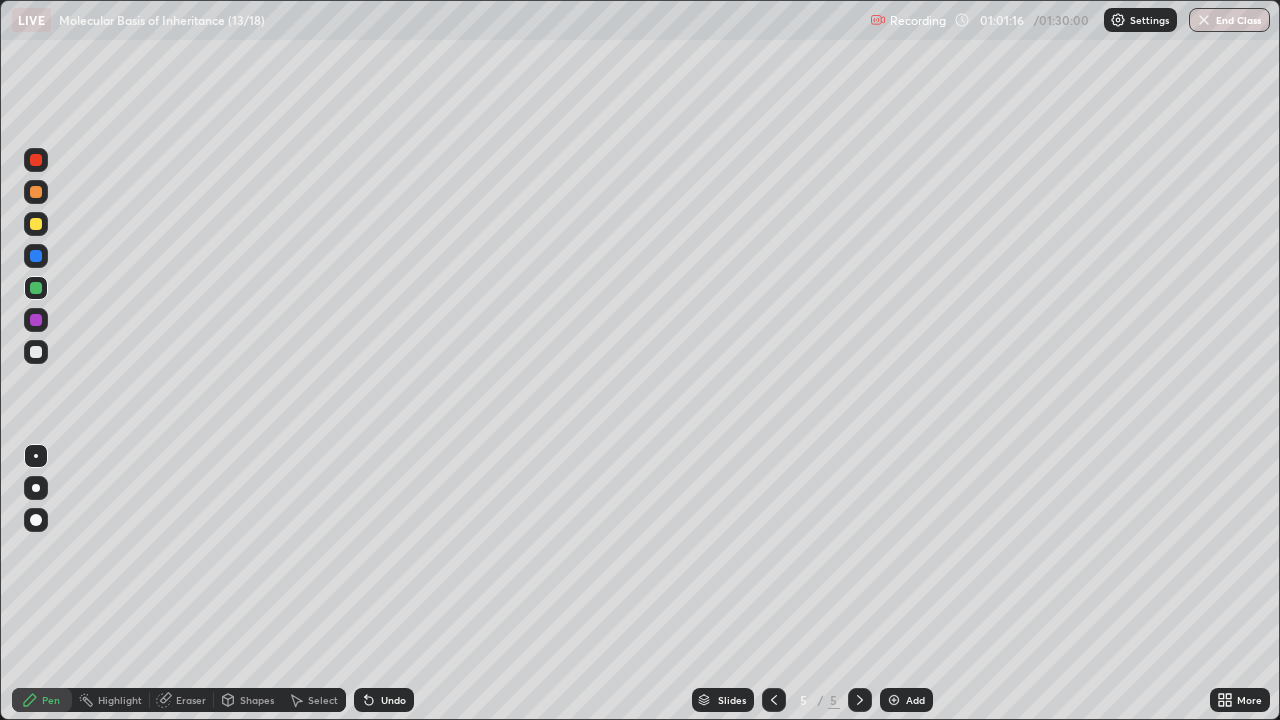 click at bounding box center [36, 352] 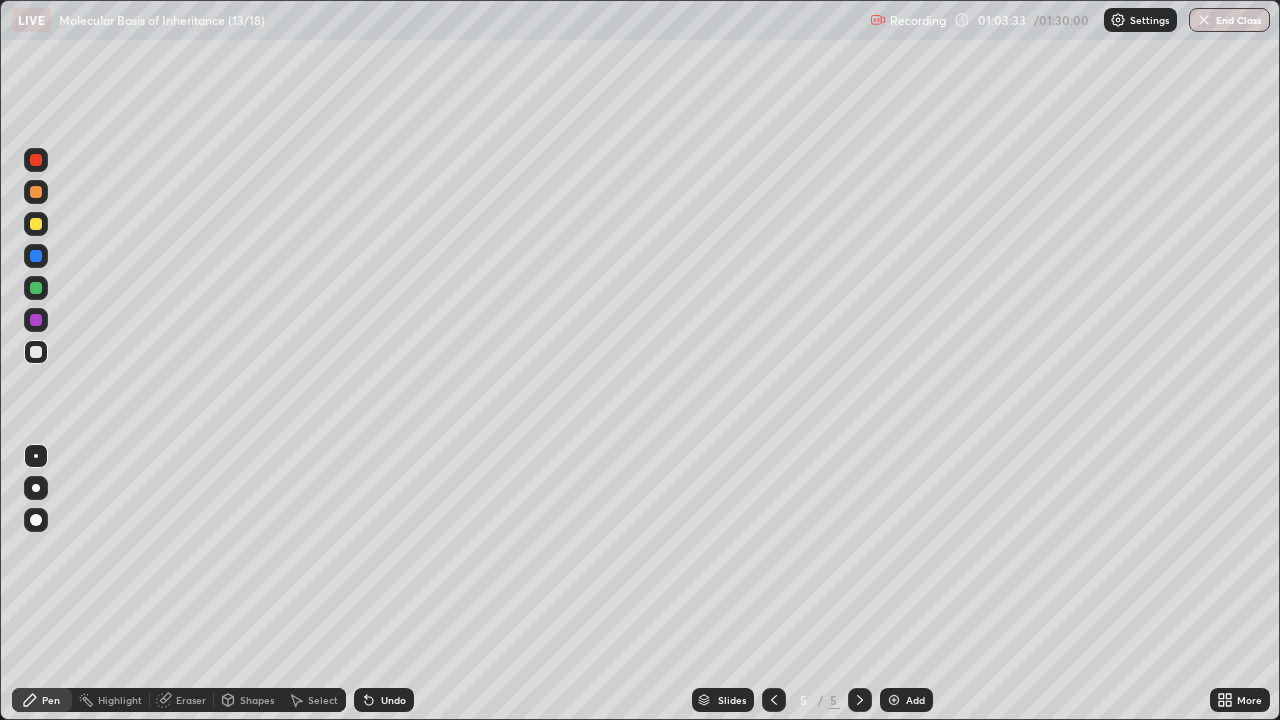 click at bounding box center (894, 700) 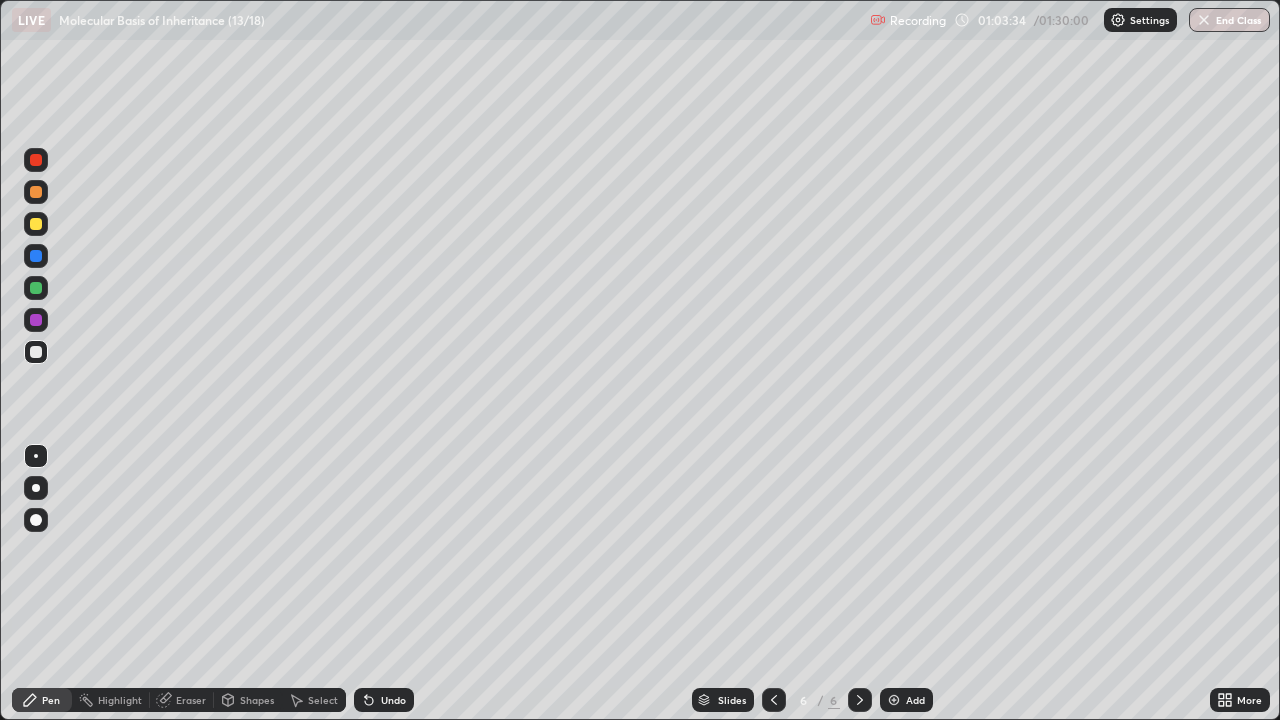click at bounding box center [36, 224] 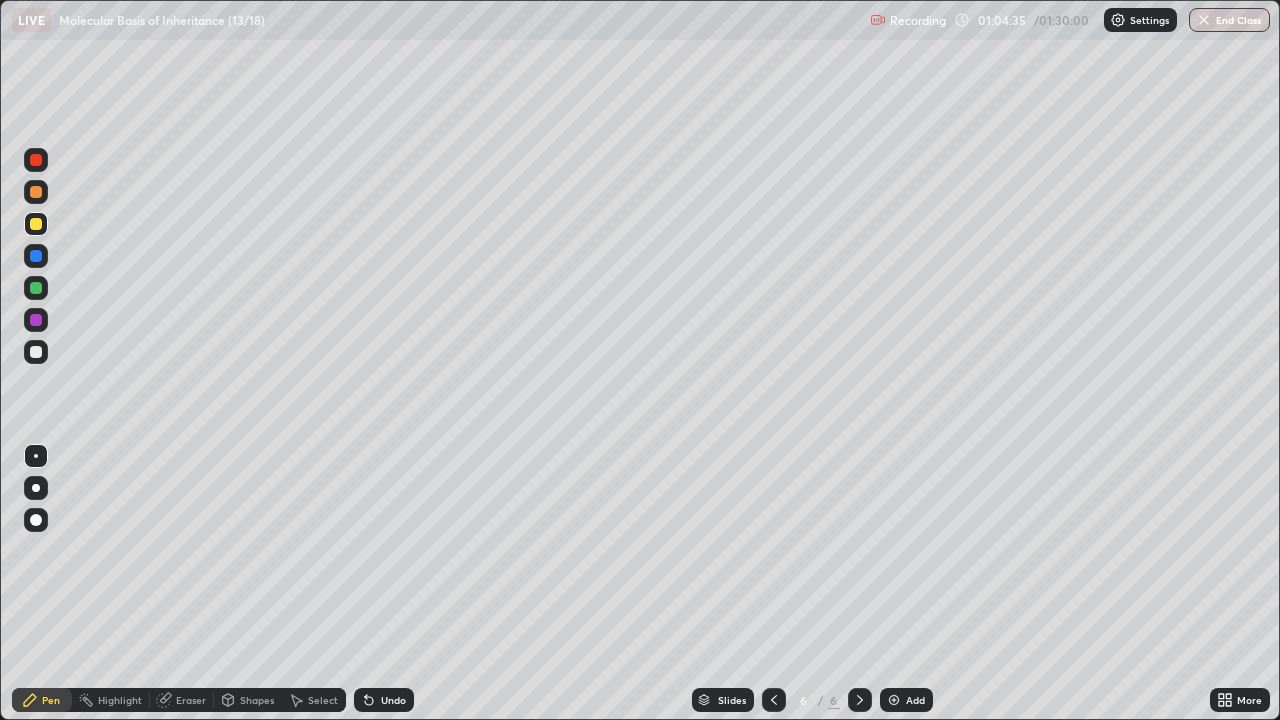 click at bounding box center [36, 288] 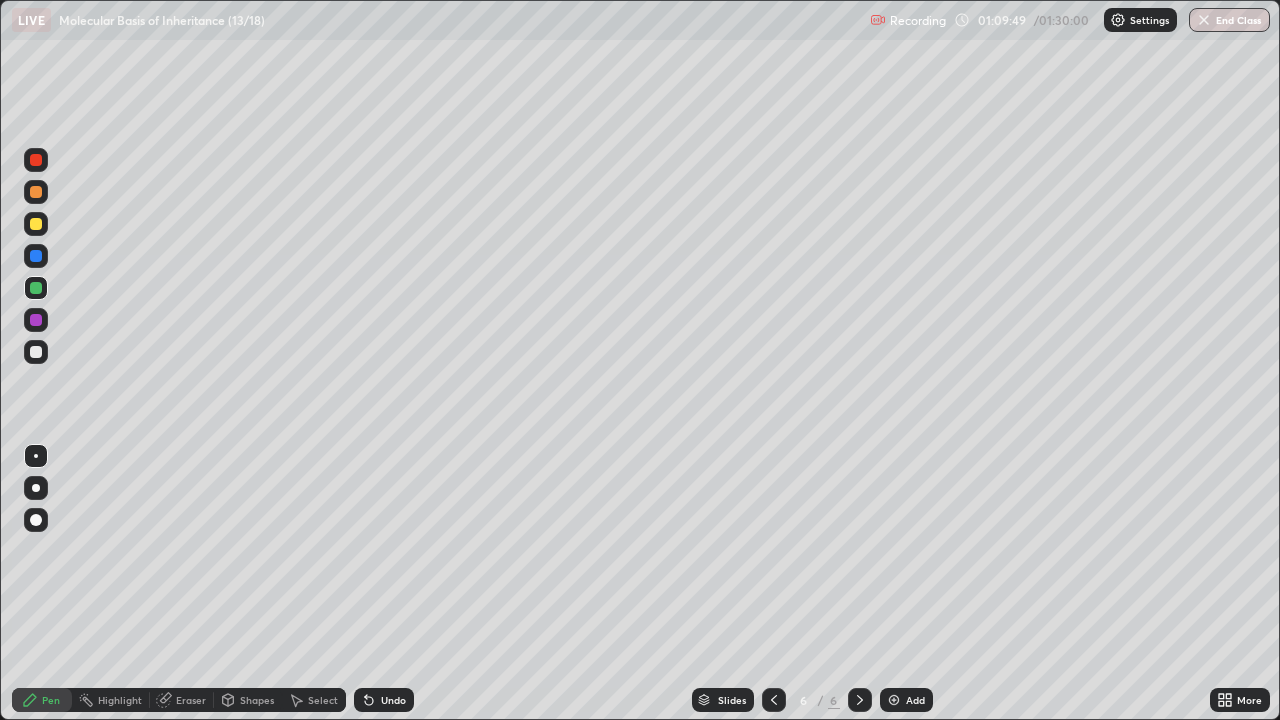 click at bounding box center [36, 352] 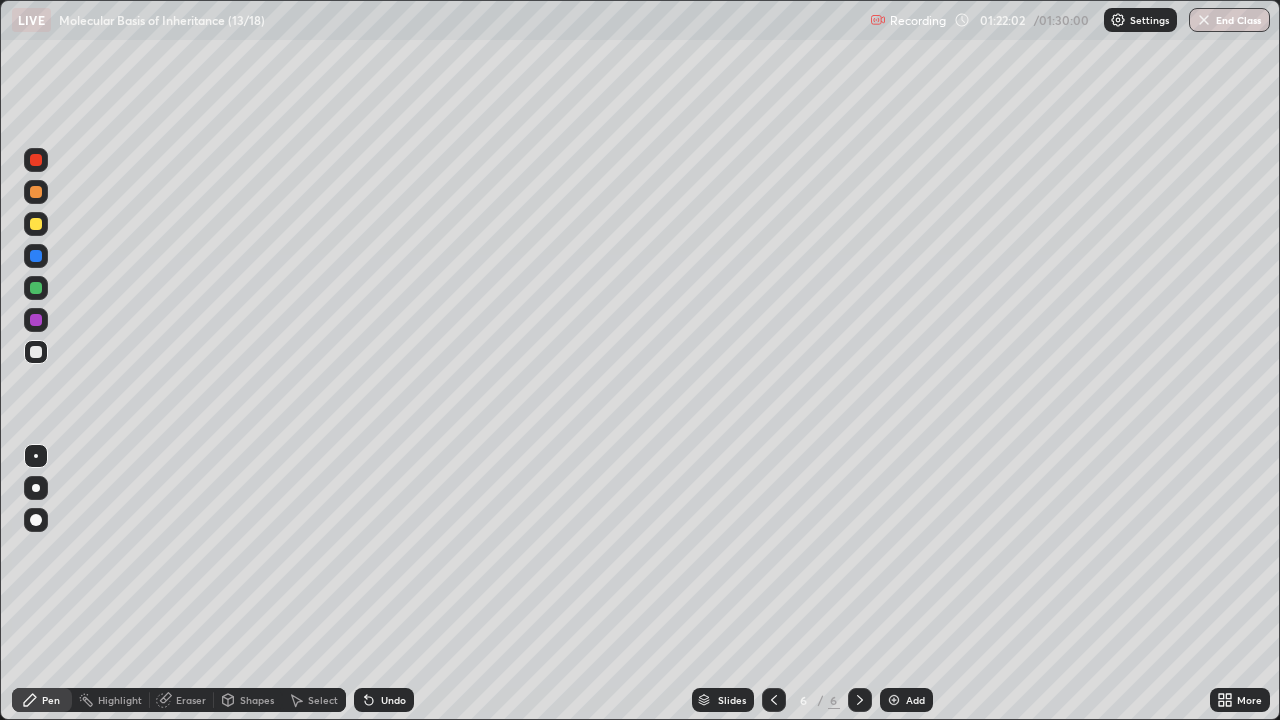 click on "End Class" at bounding box center [1229, 20] 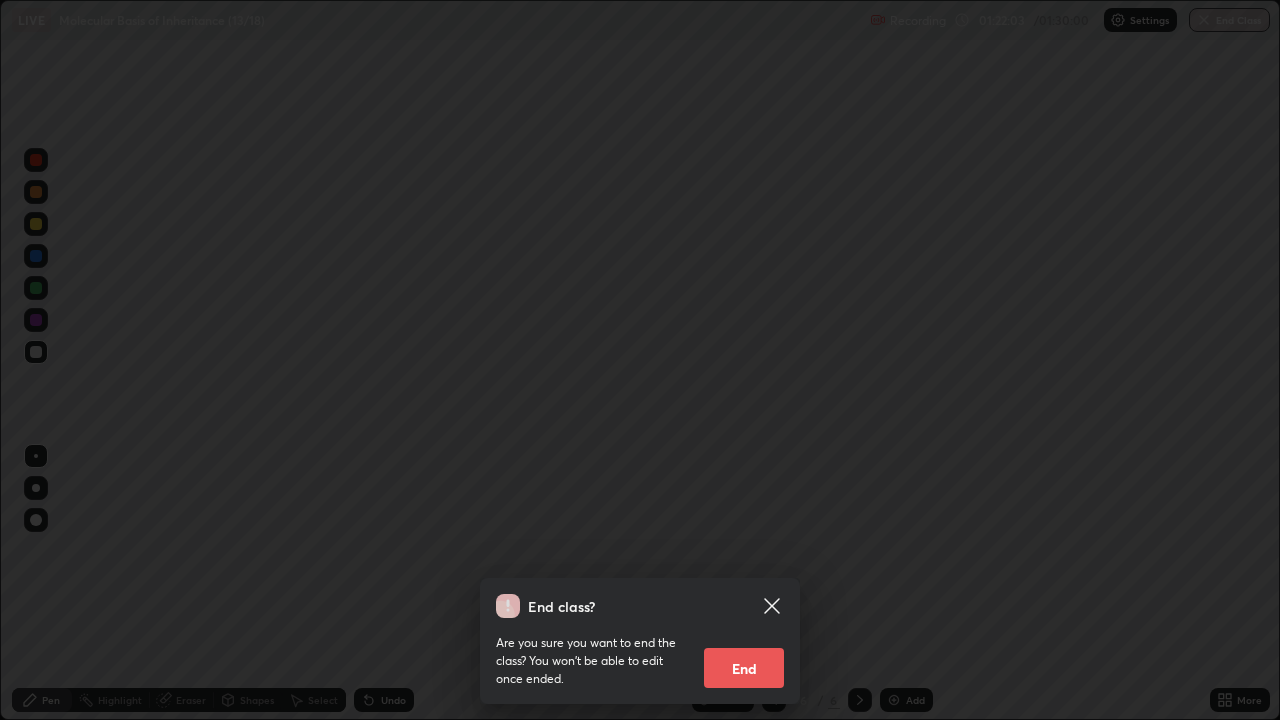 click on "End" at bounding box center (744, 668) 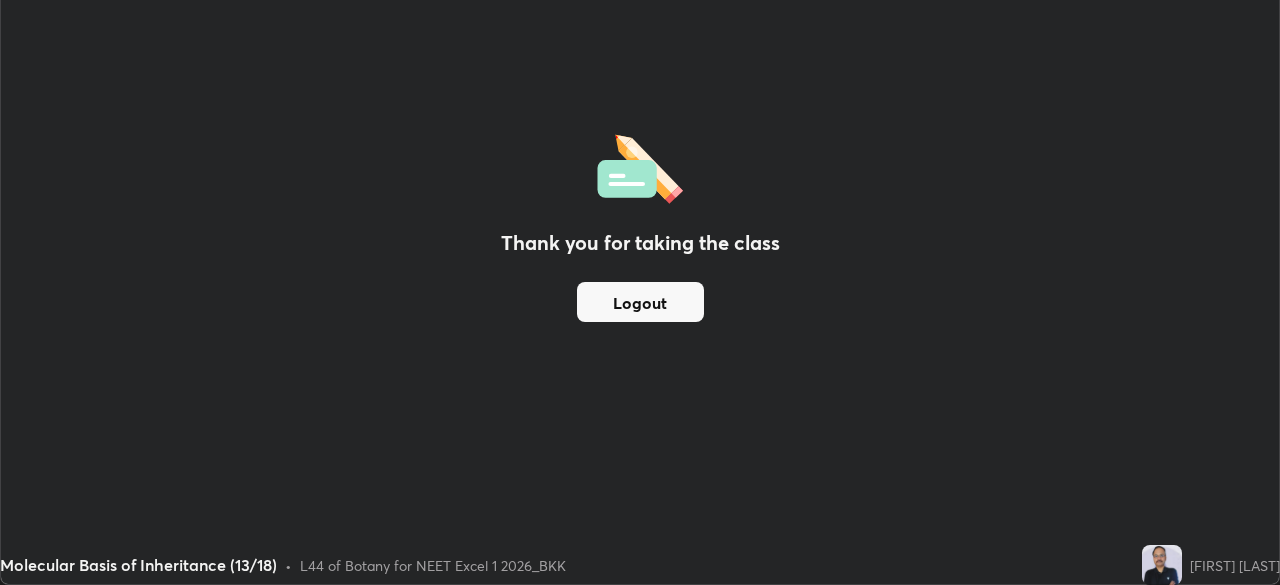 scroll, scrollTop: 585, scrollLeft: 1280, axis: both 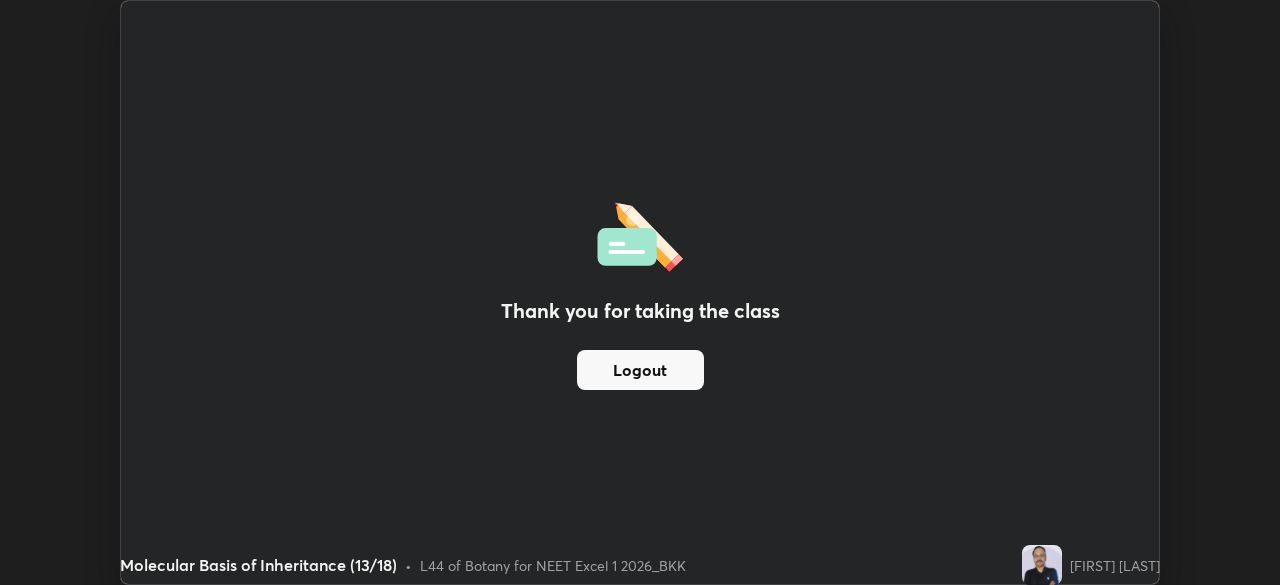 click on "Thank you for taking the class Logout" at bounding box center (640, 292) 